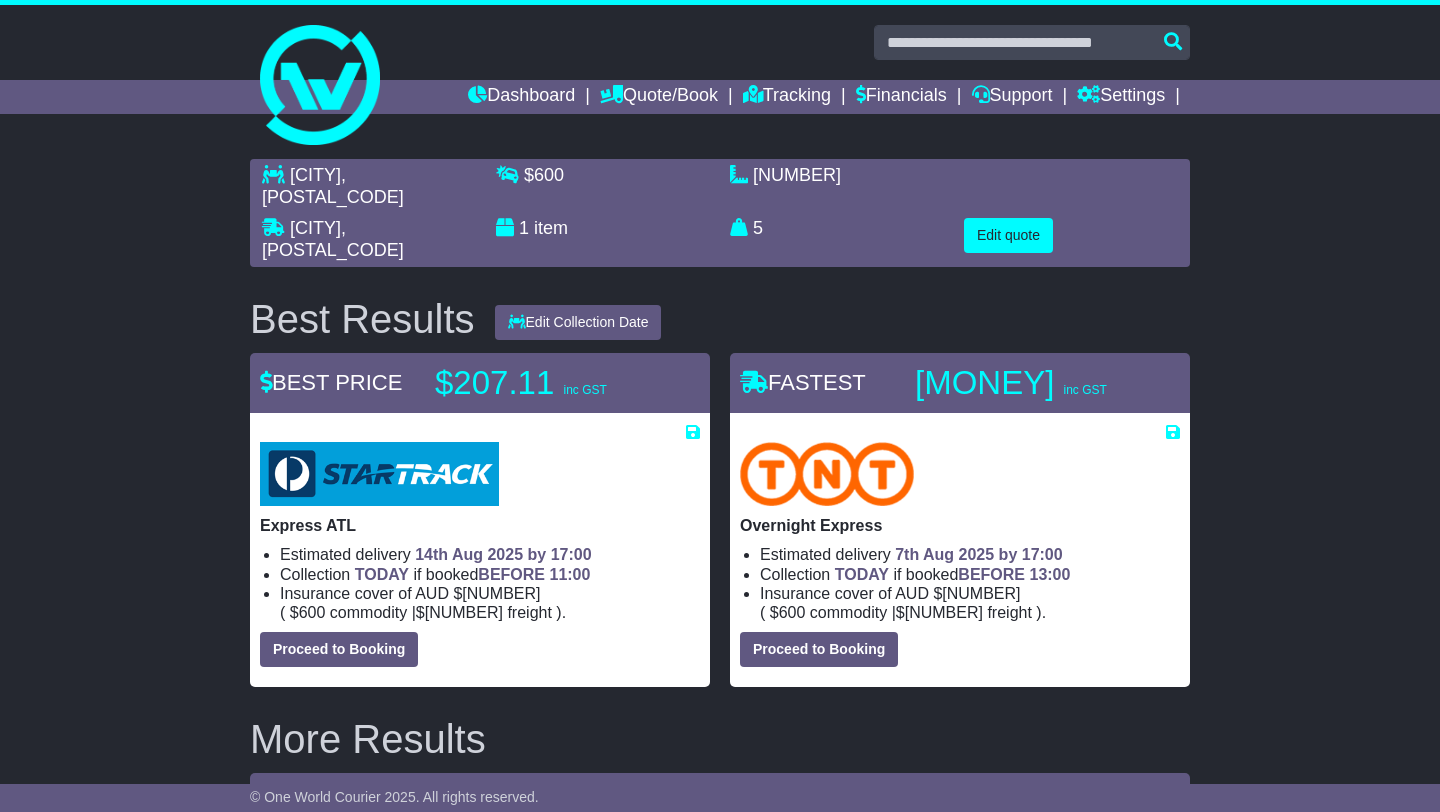 scroll, scrollTop: 0, scrollLeft: 0, axis: both 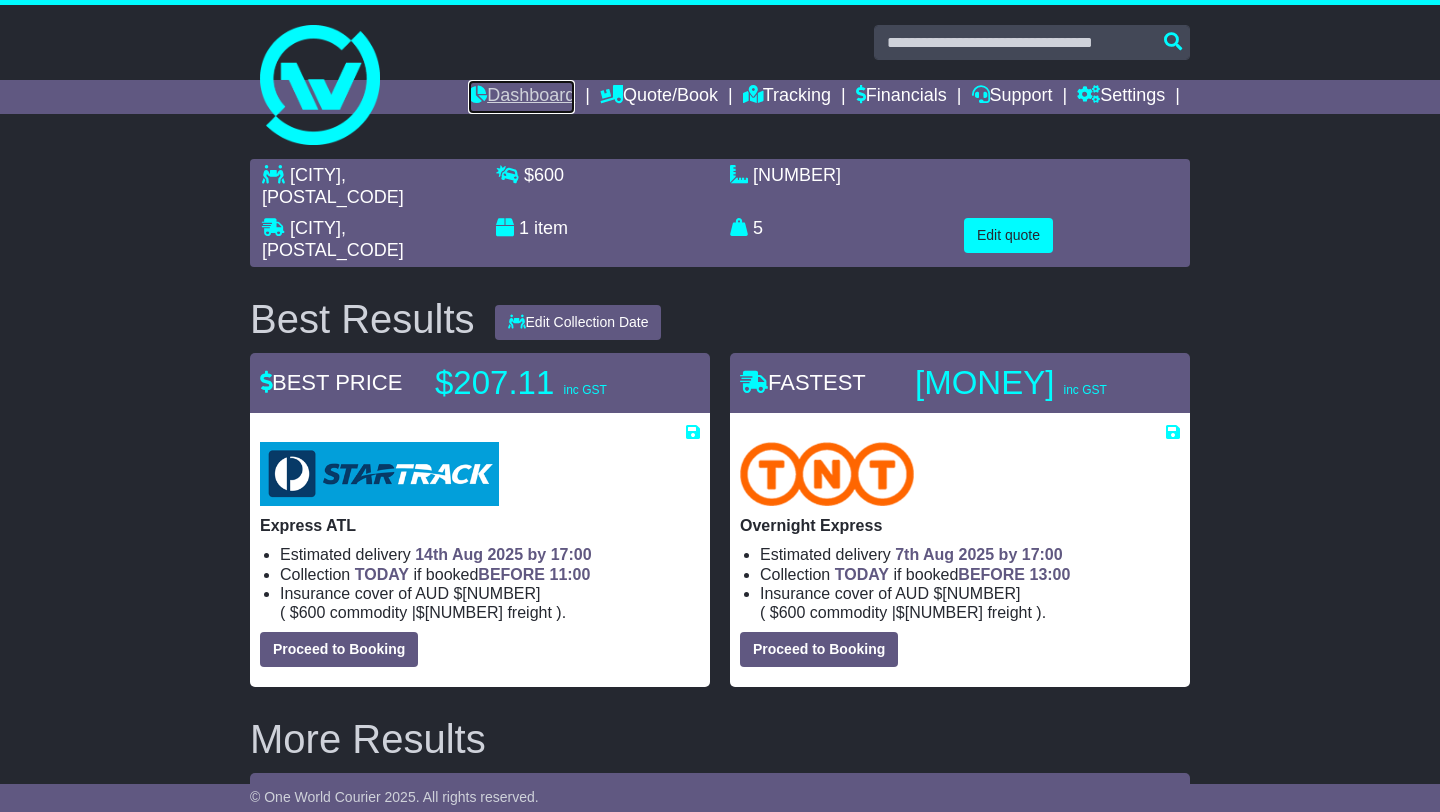 click on "Dashboard" at bounding box center [521, 97] 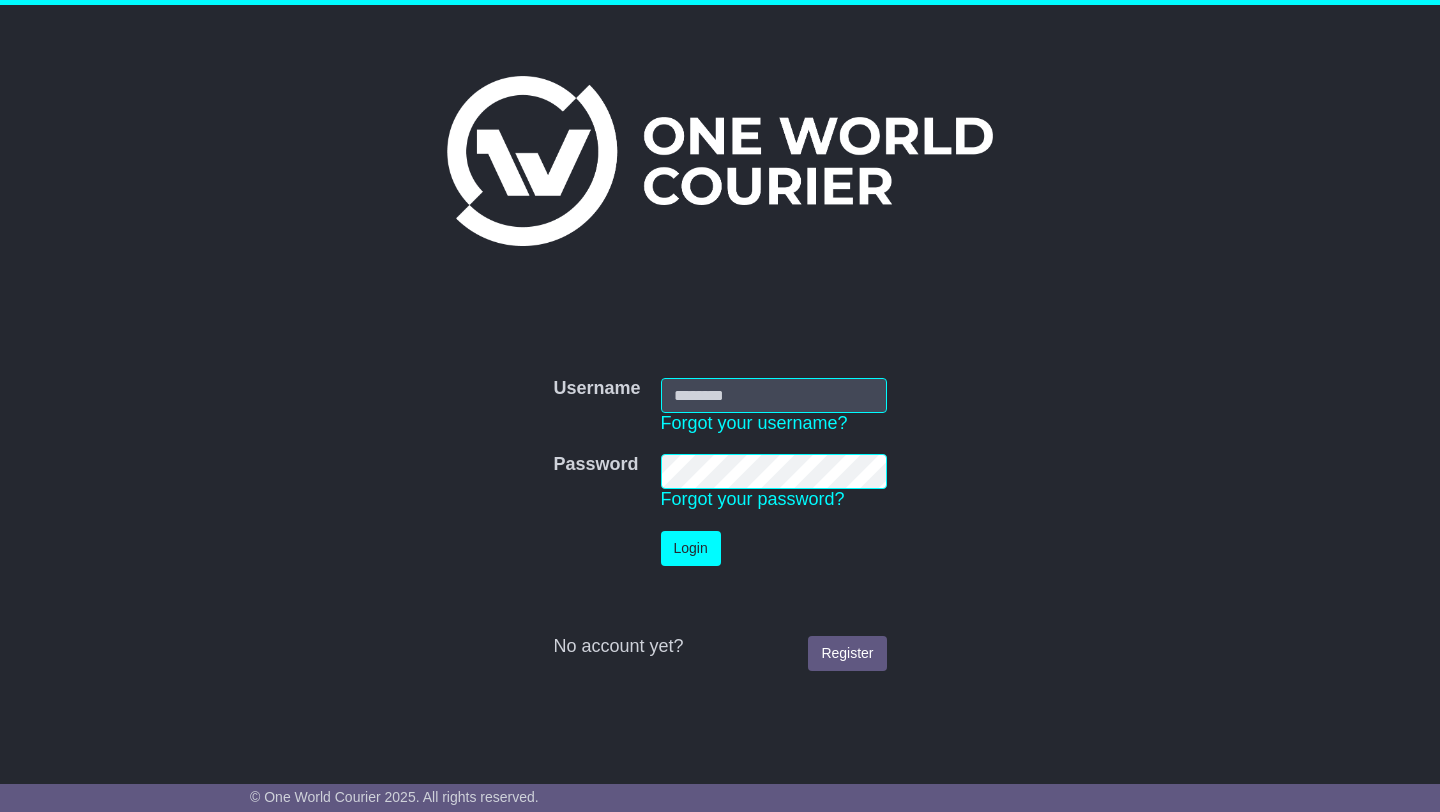 scroll, scrollTop: 0, scrollLeft: 0, axis: both 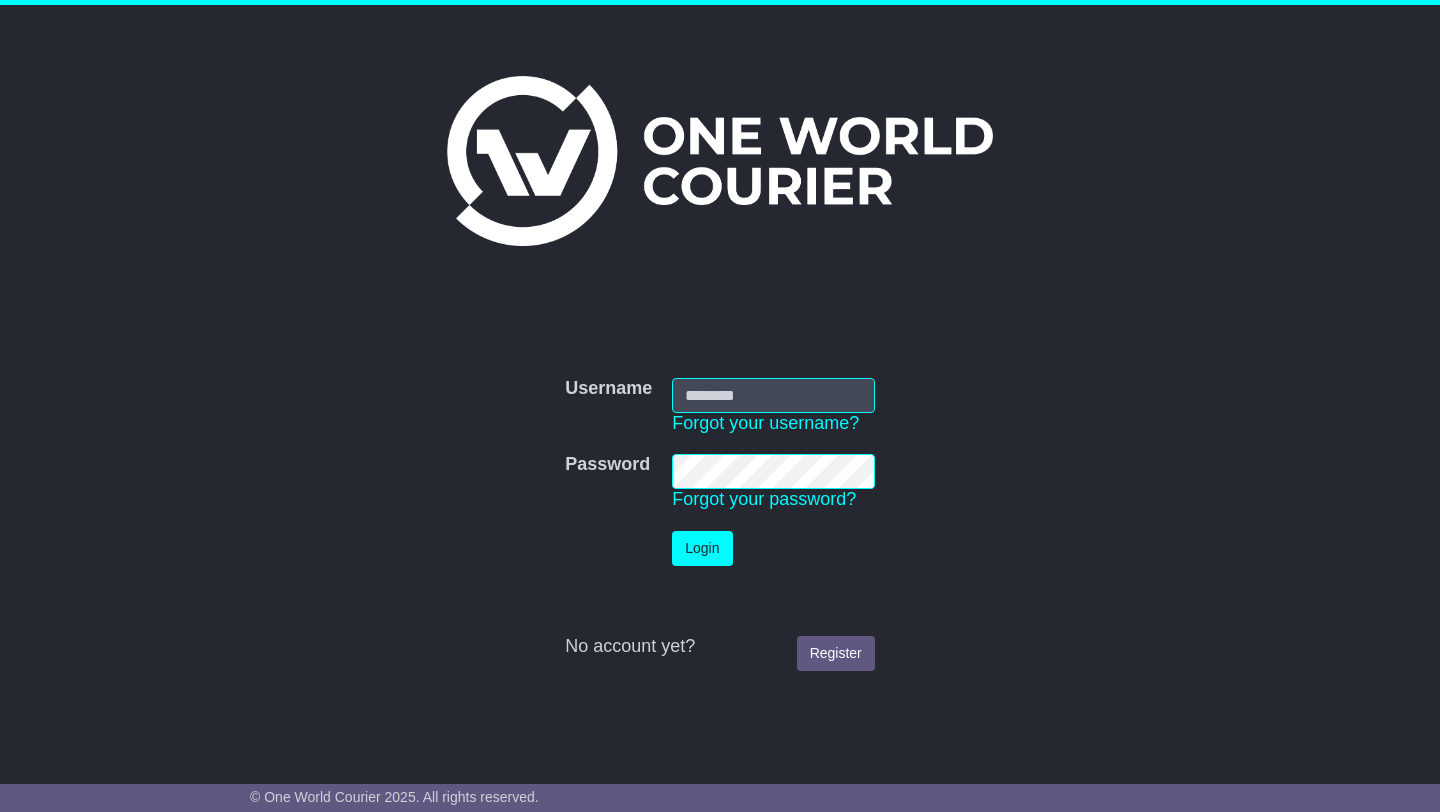 type on "**********" 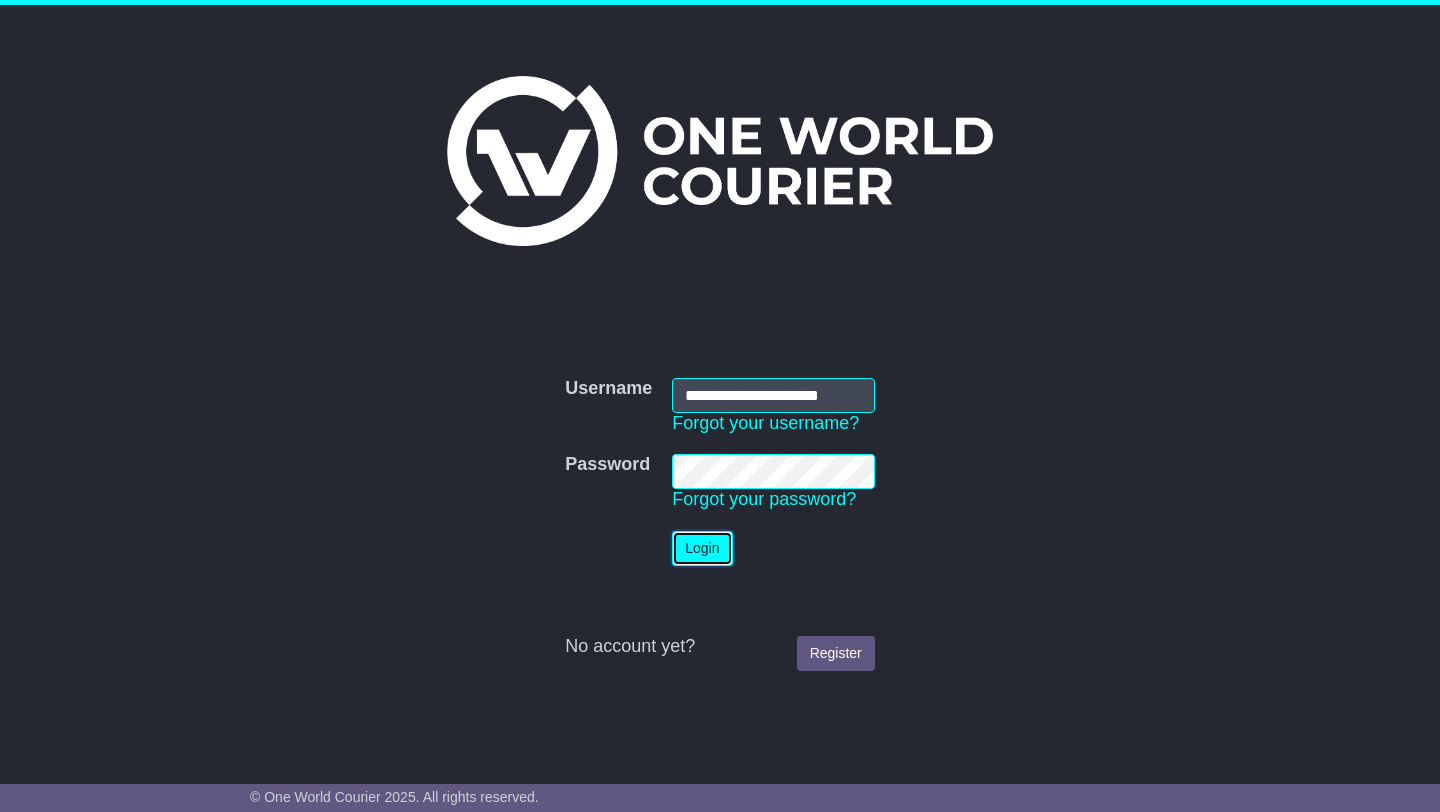 click on "Login" at bounding box center [702, 548] 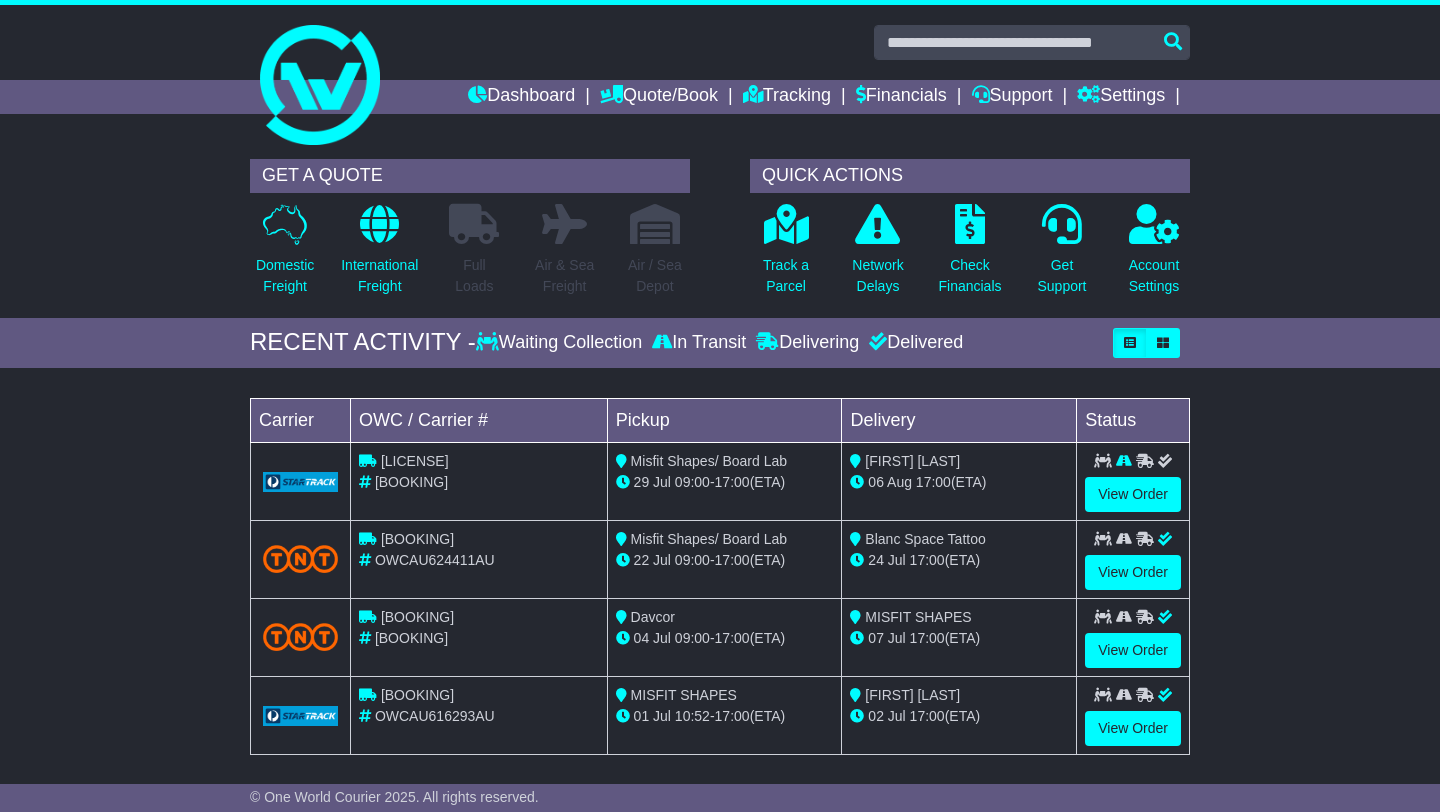 scroll, scrollTop: 0, scrollLeft: 0, axis: both 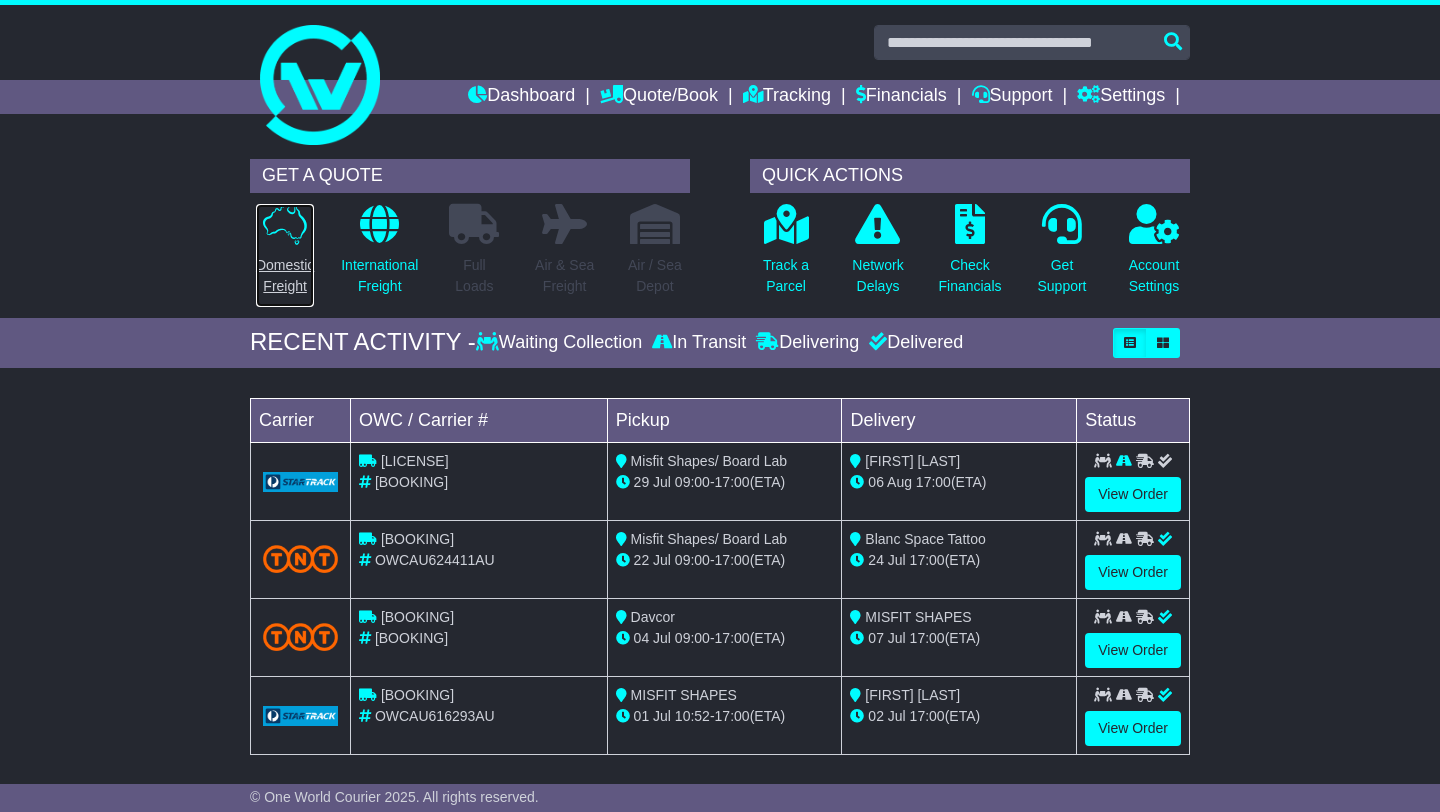 click on "Domestic Freight" at bounding box center [285, 276] 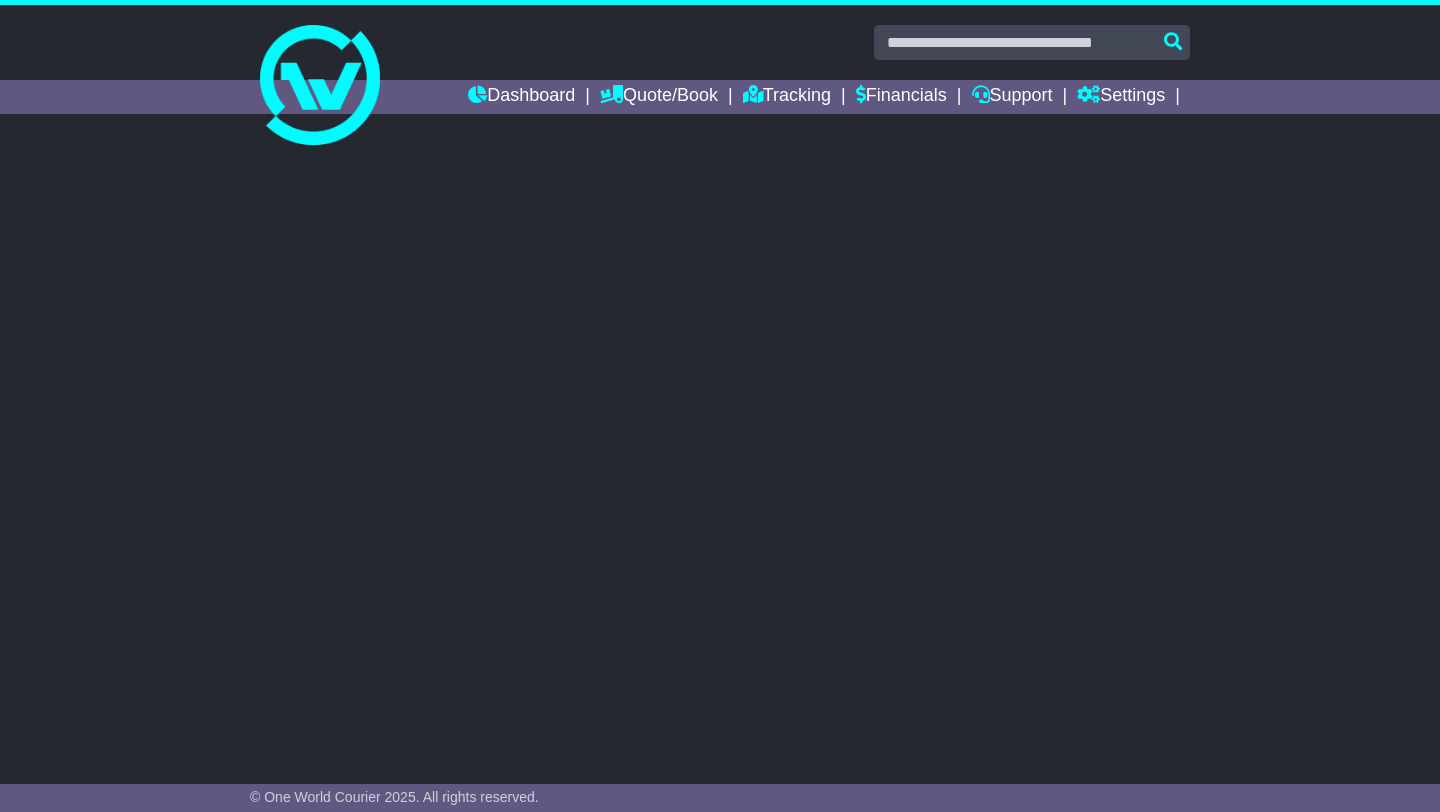 scroll, scrollTop: 0, scrollLeft: 0, axis: both 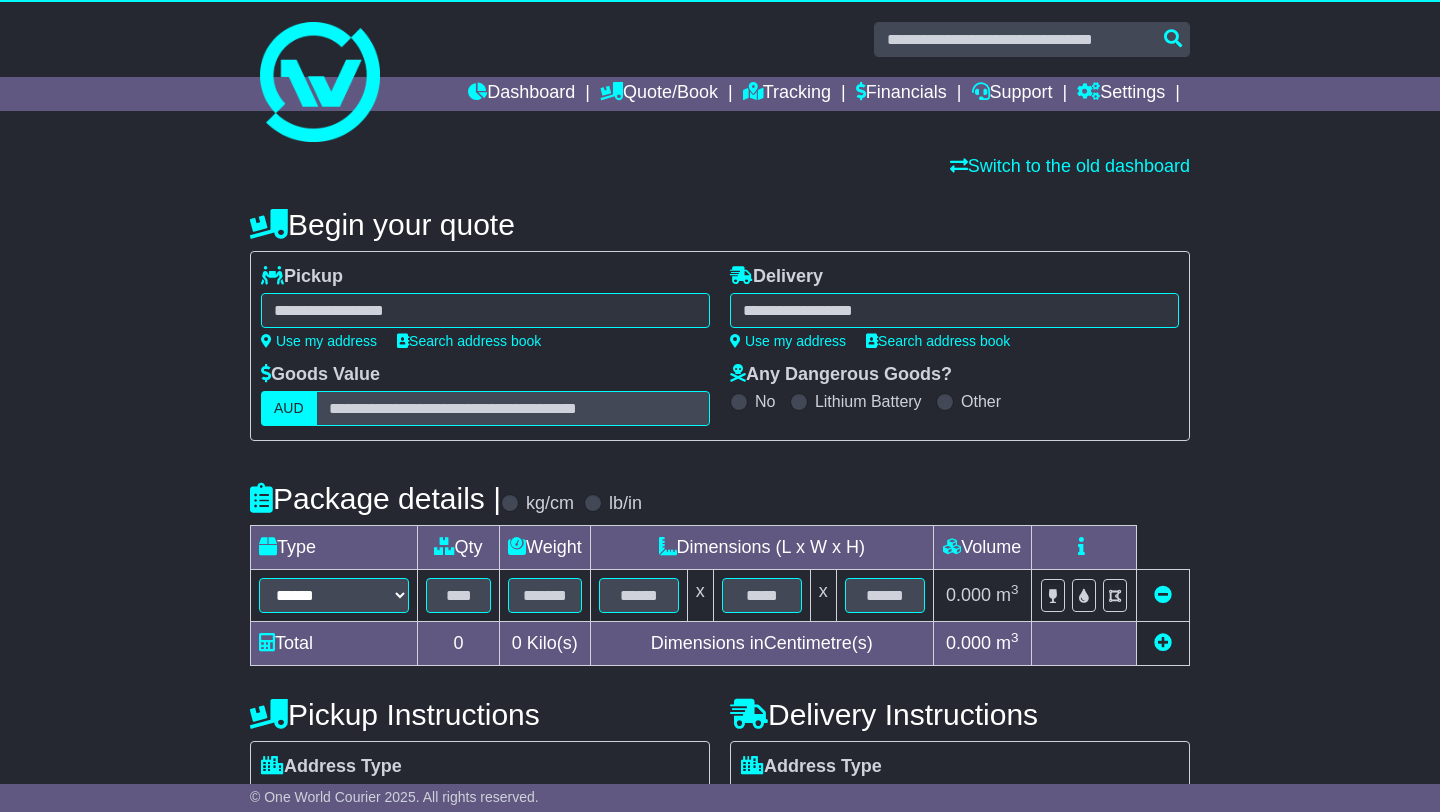 click at bounding box center (485, 310) 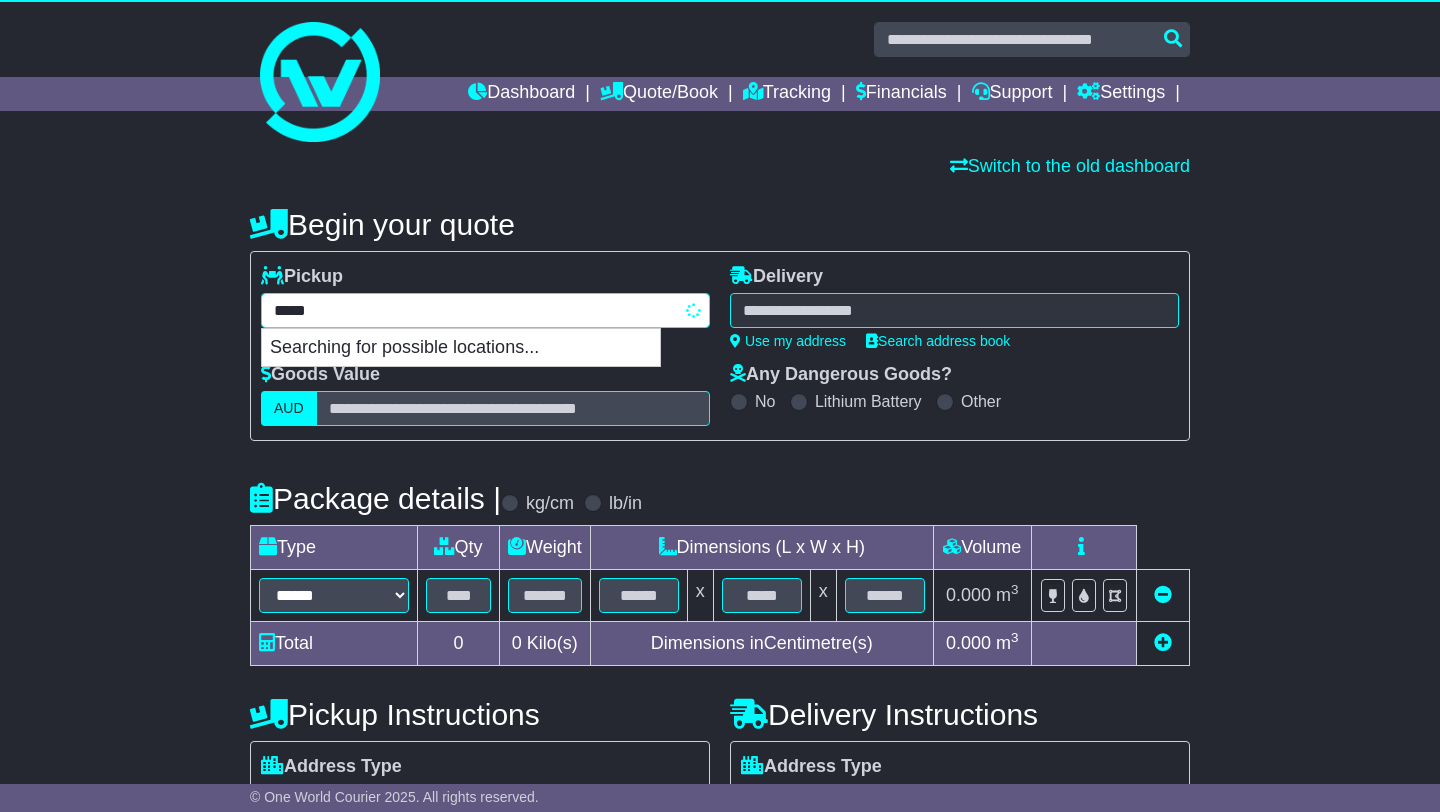 type on "******" 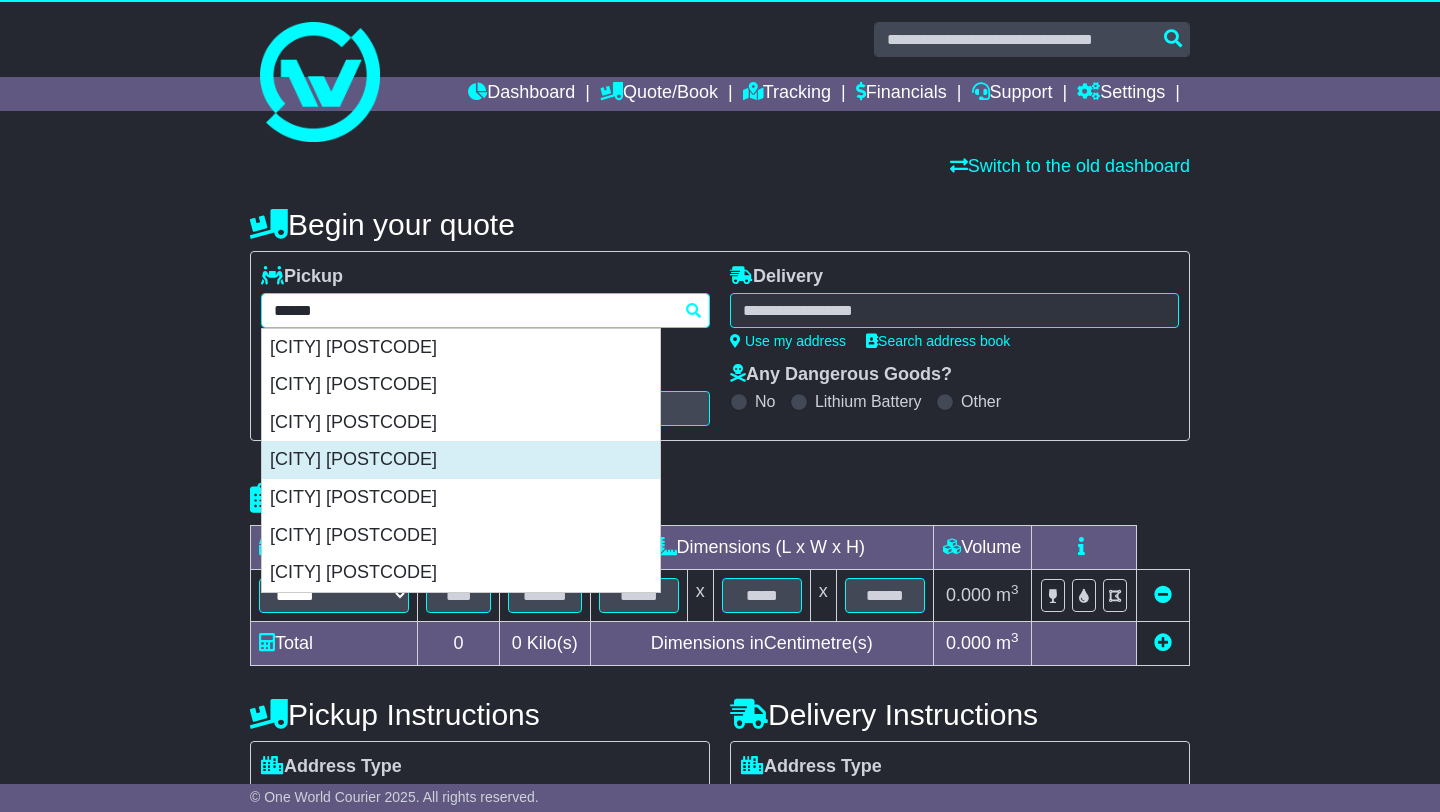 click on "[CITY] [POSTCODE]" at bounding box center (461, 460) 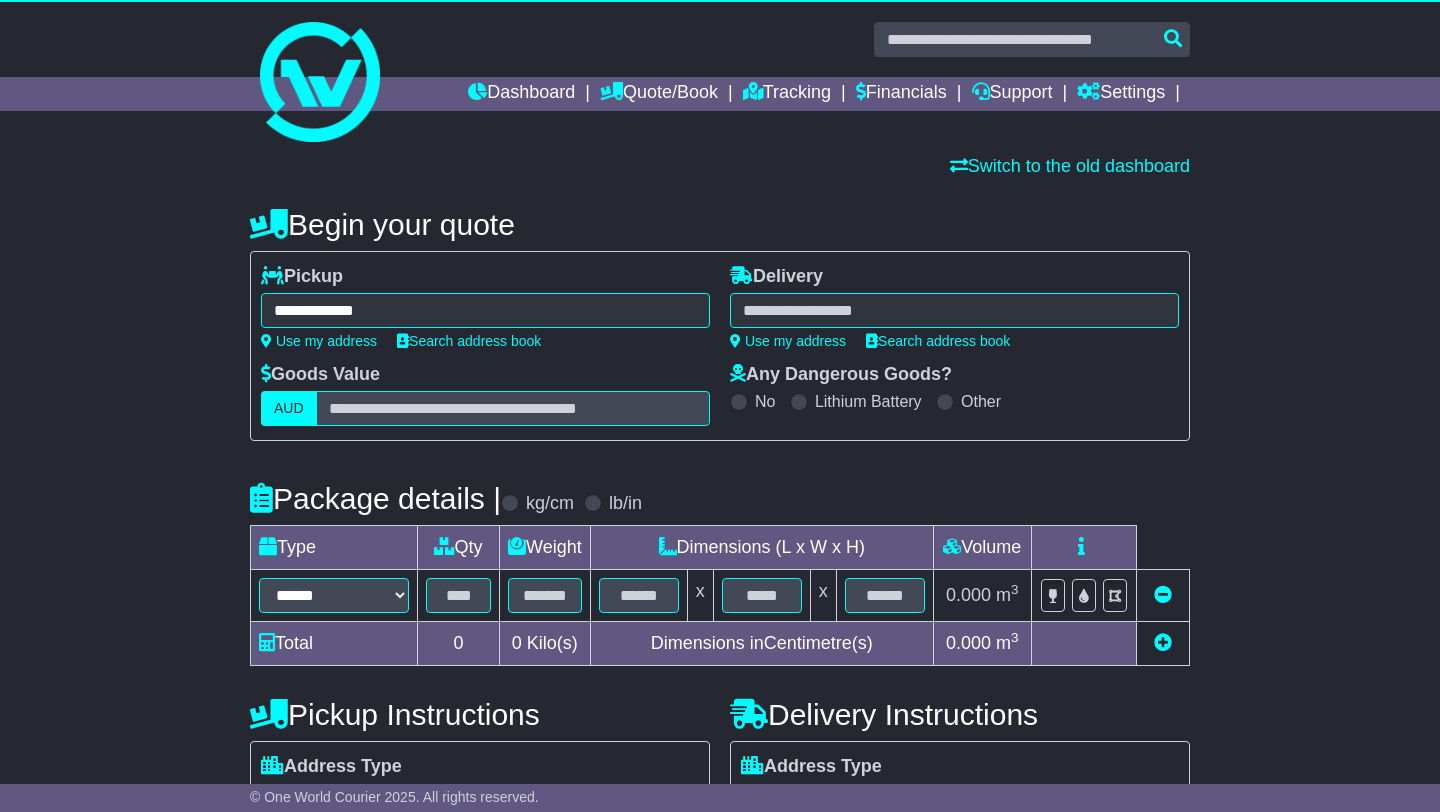 type on "**********" 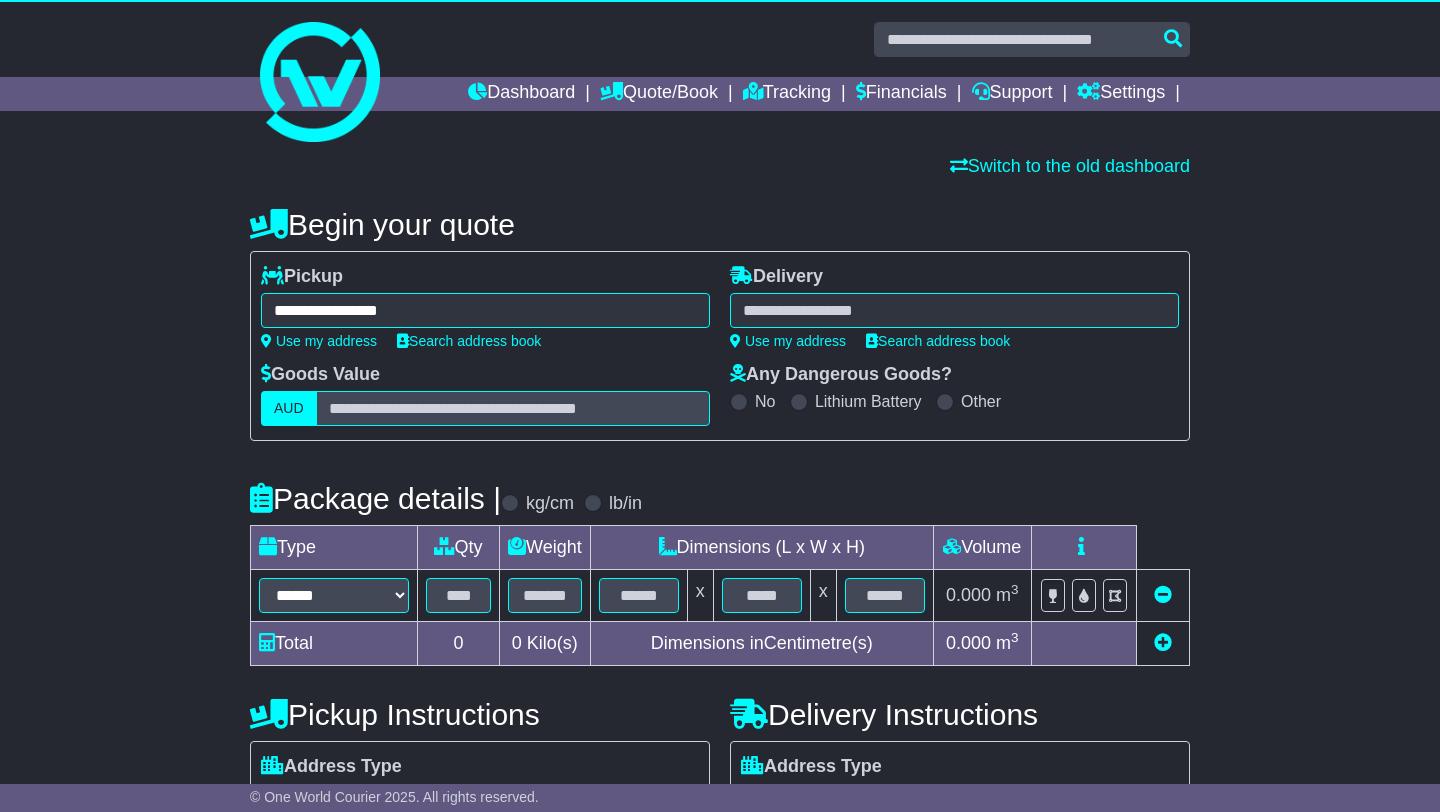 click at bounding box center [954, 310] 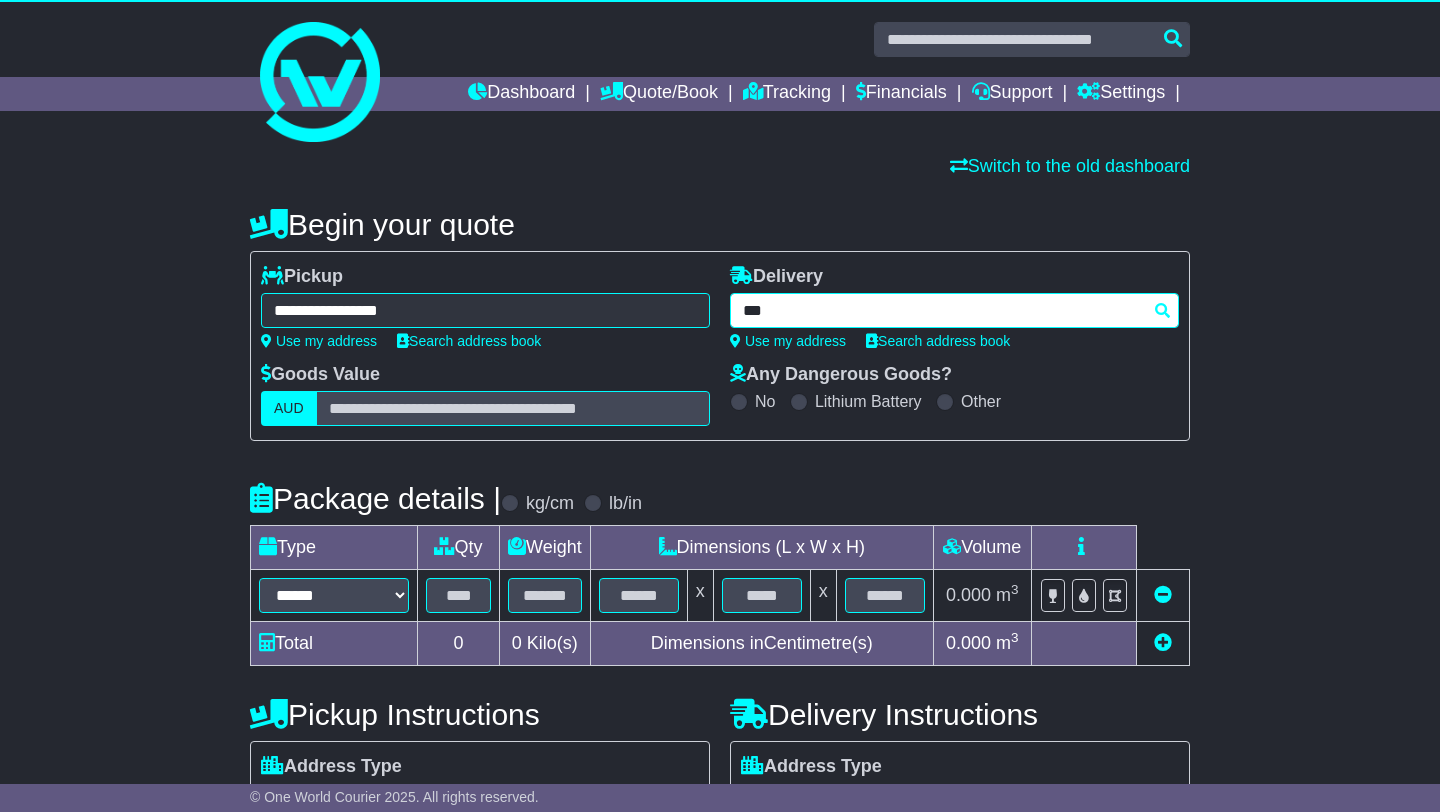 type on "****" 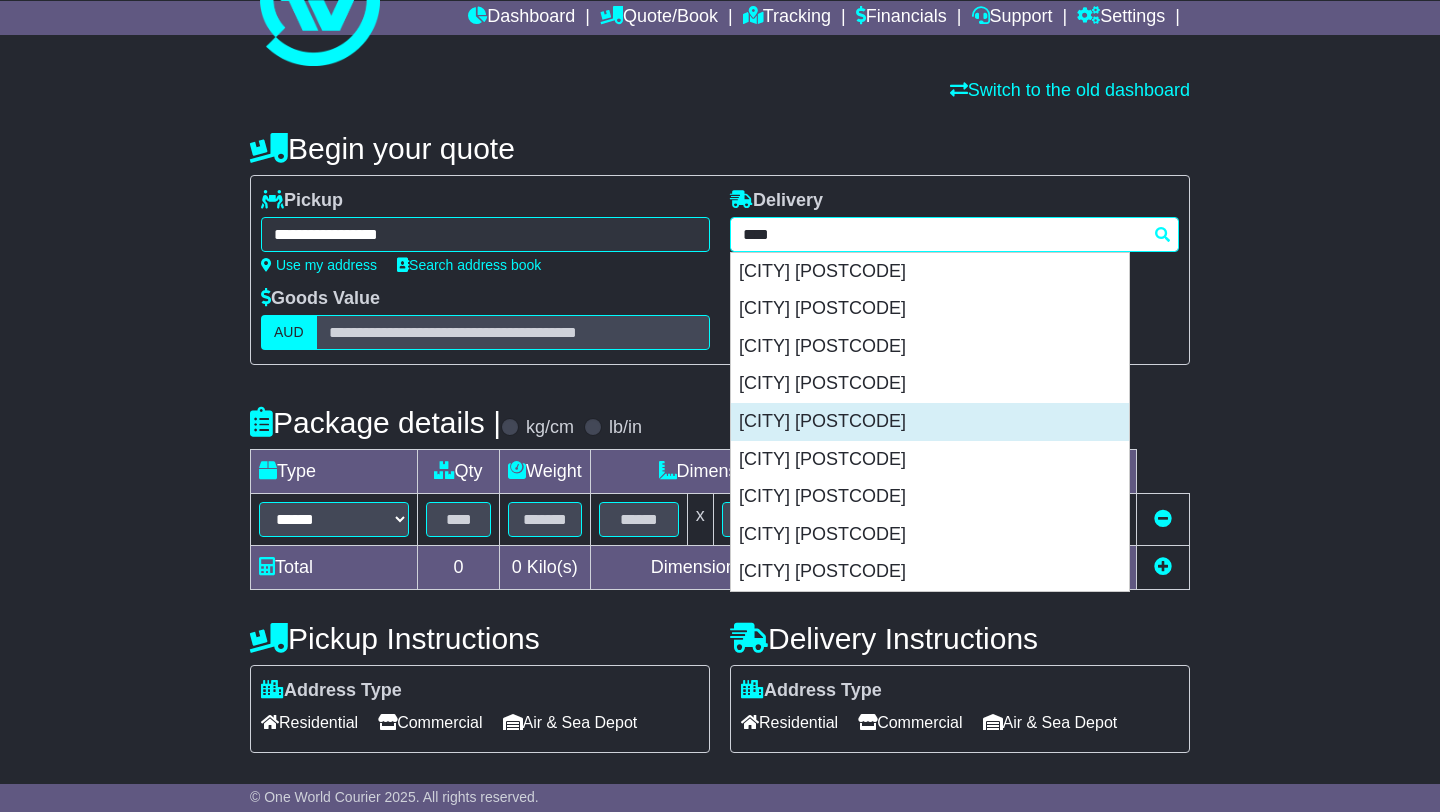 scroll, scrollTop: 82, scrollLeft: 0, axis: vertical 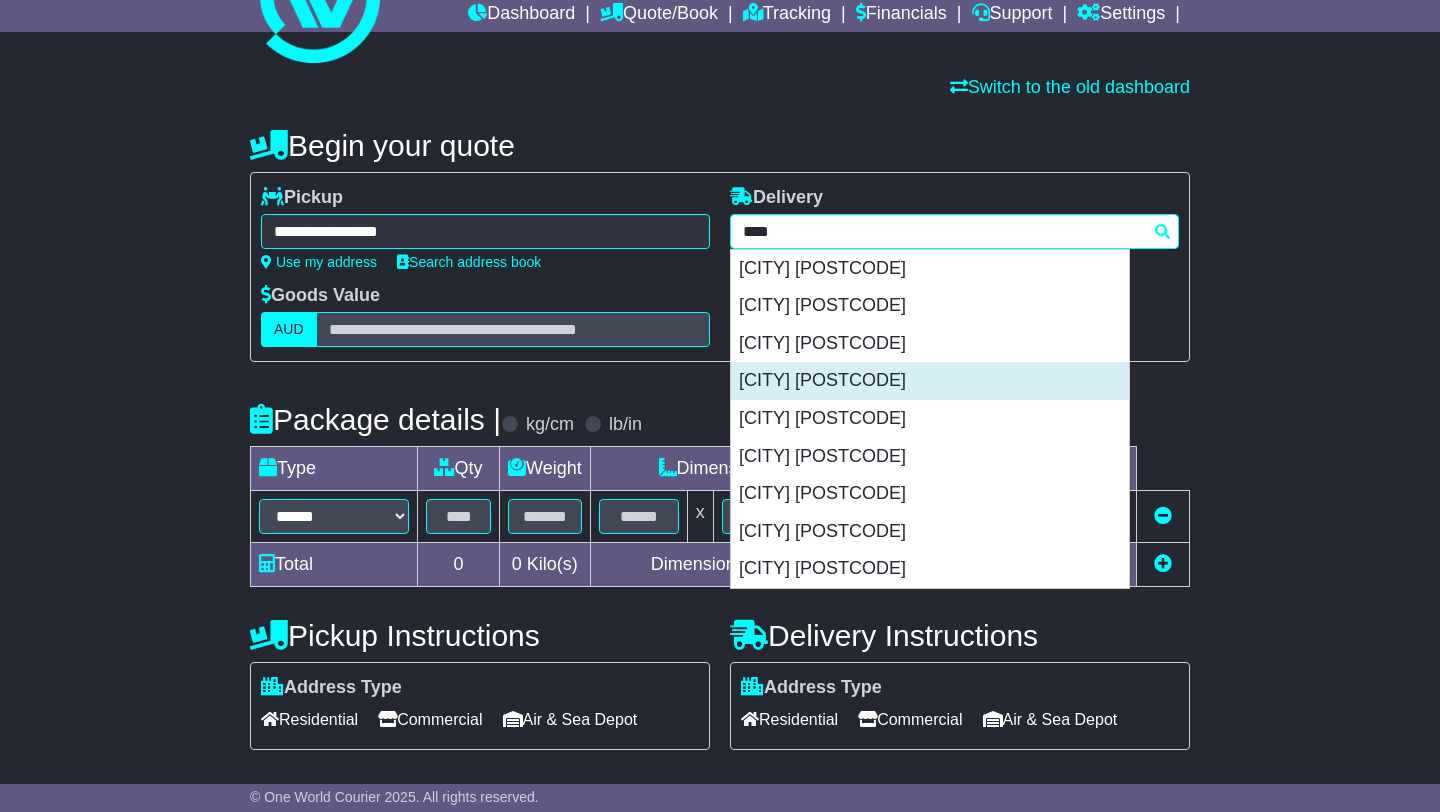 click on "[CITY] [POSTCODE]" at bounding box center [930, 381] 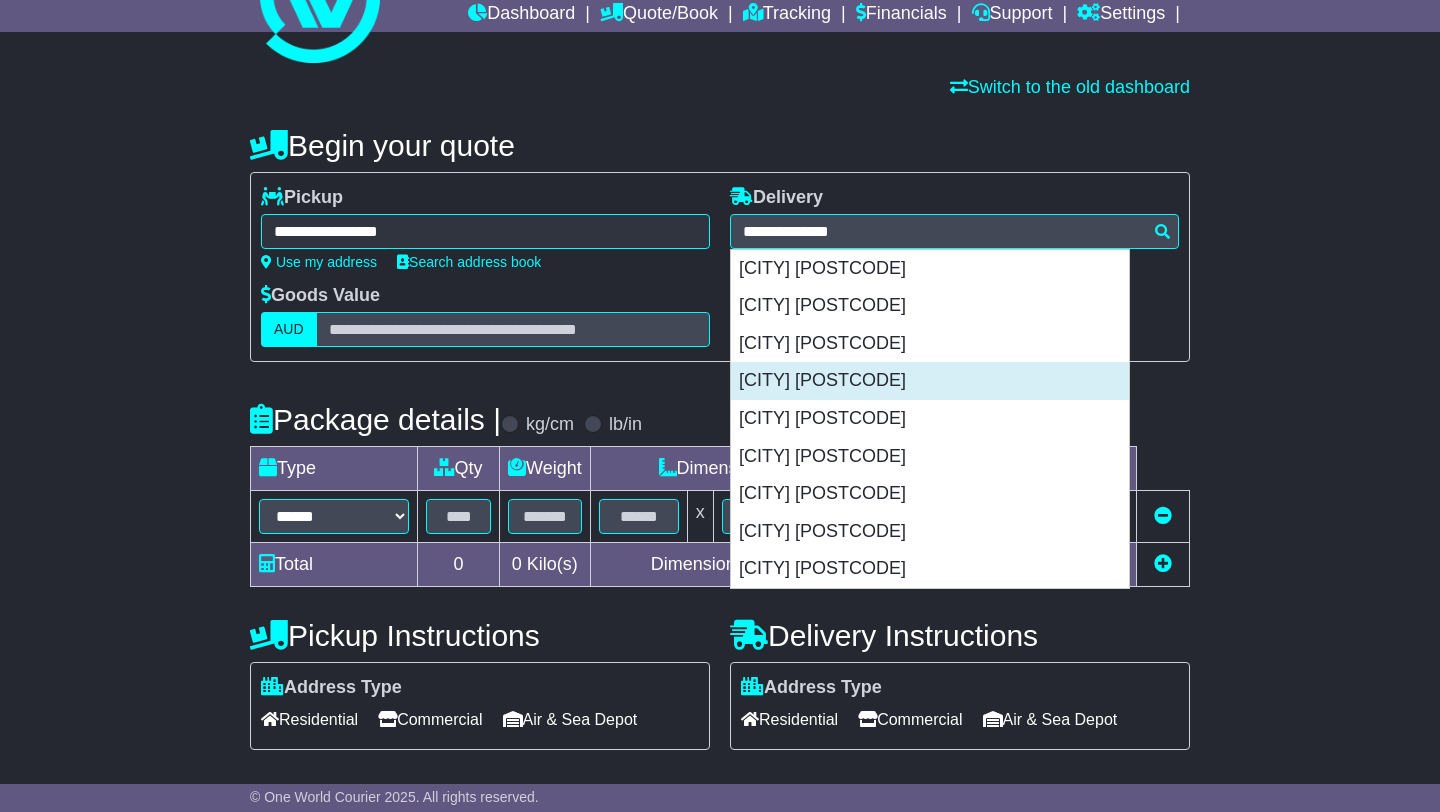type on "**********" 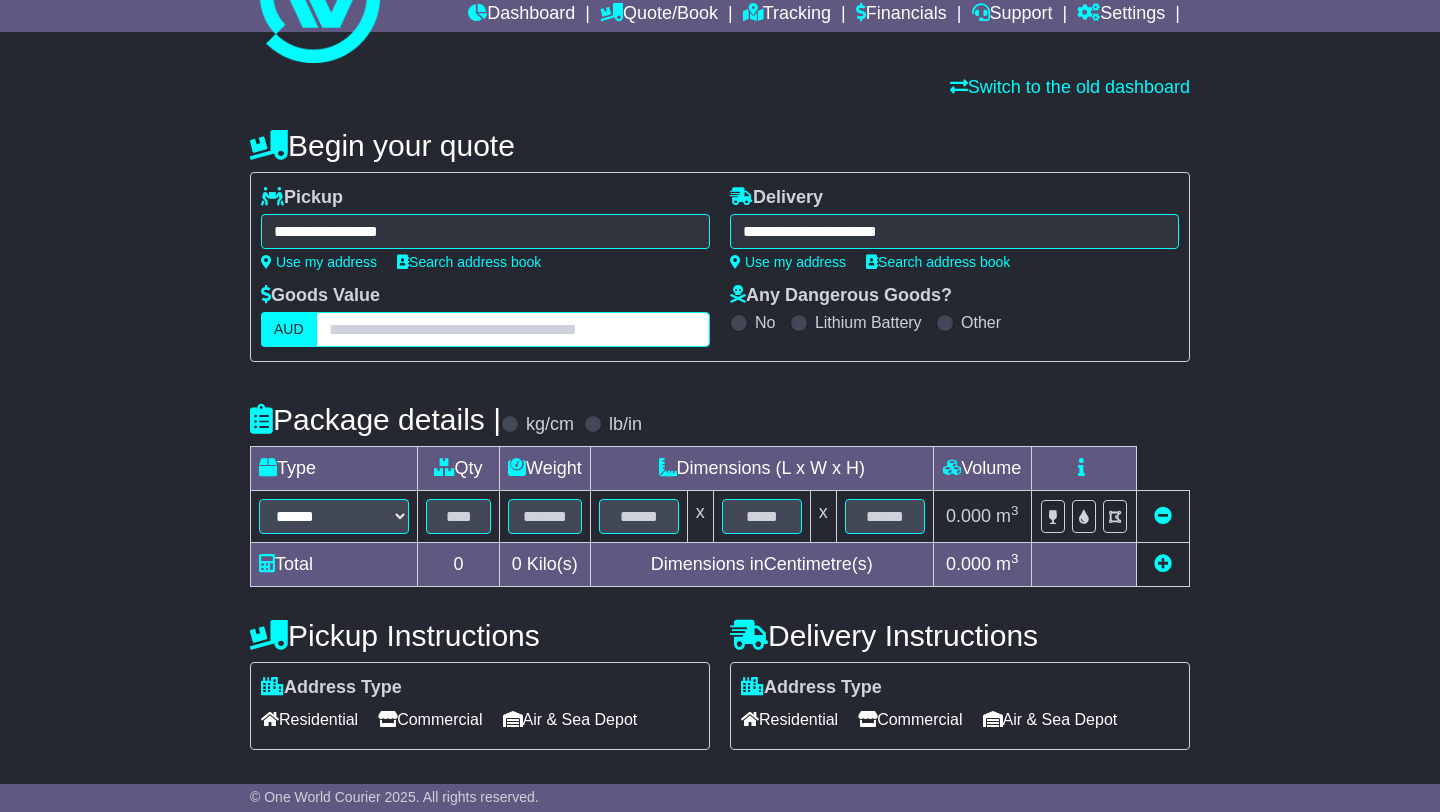 click at bounding box center (513, 329) 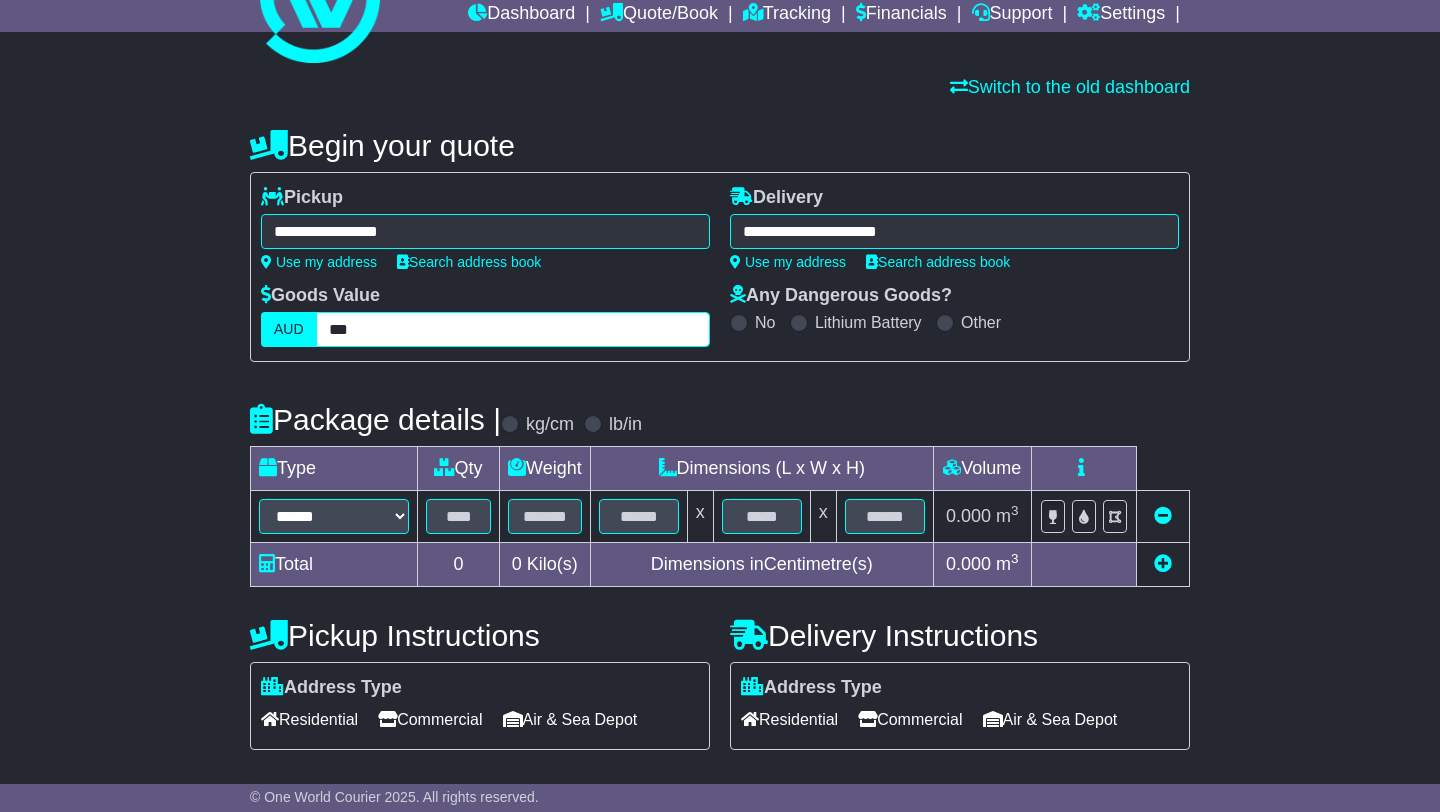 type on "***" 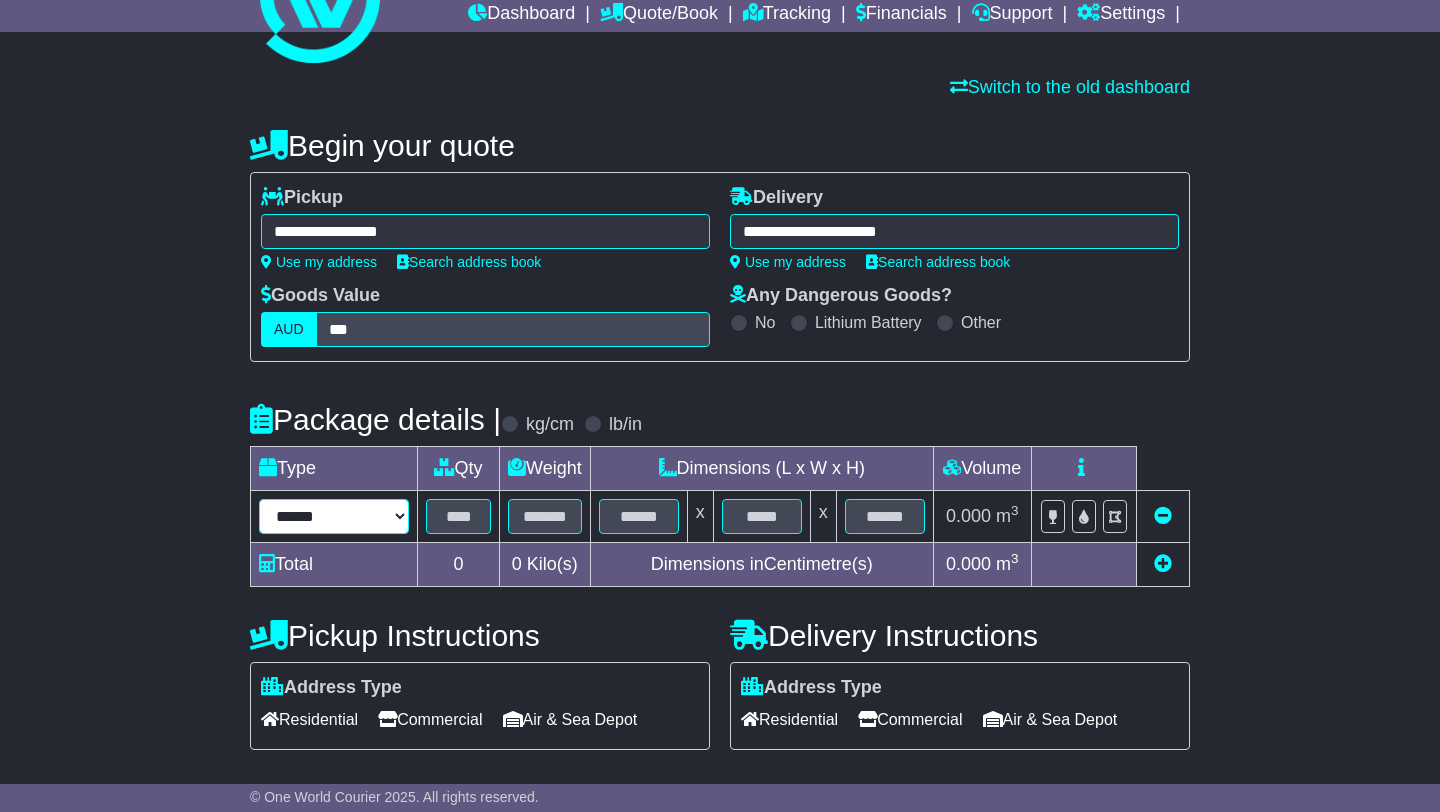 click on "****** ****** *** ******** ***** **** **** ****** *** *******" at bounding box center (334, 516) 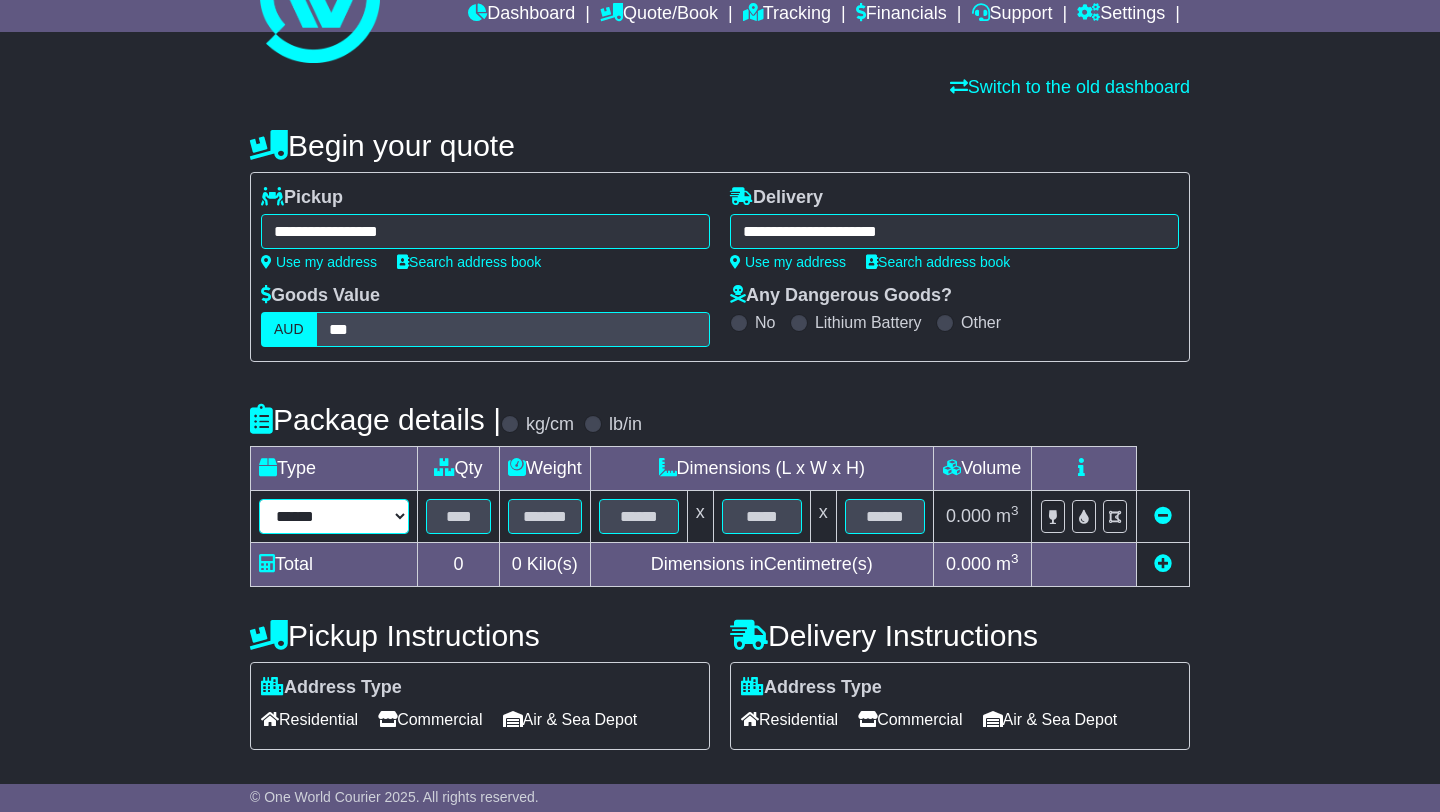 select on "*****" 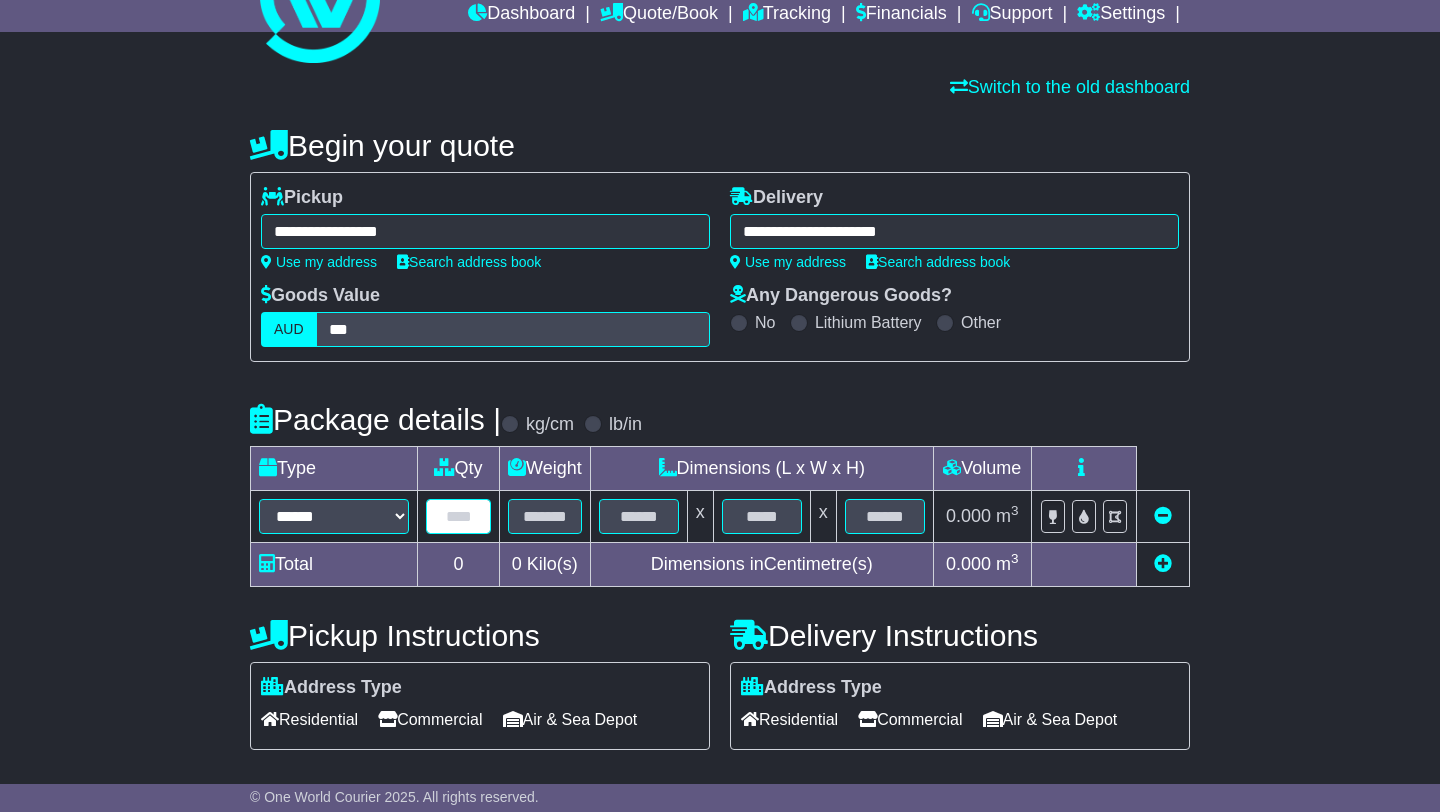 click at bounding box center [458, 516] 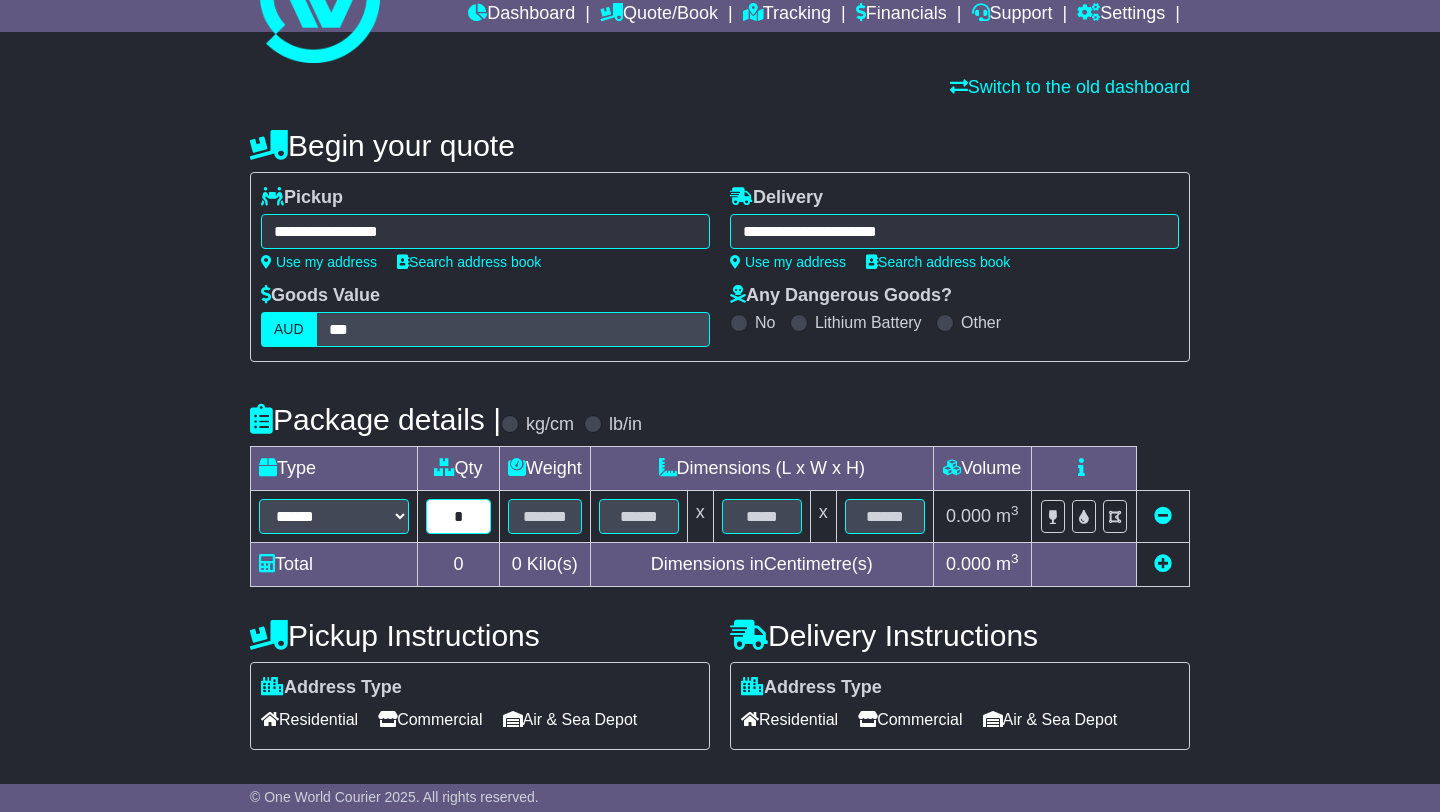 type on "*" 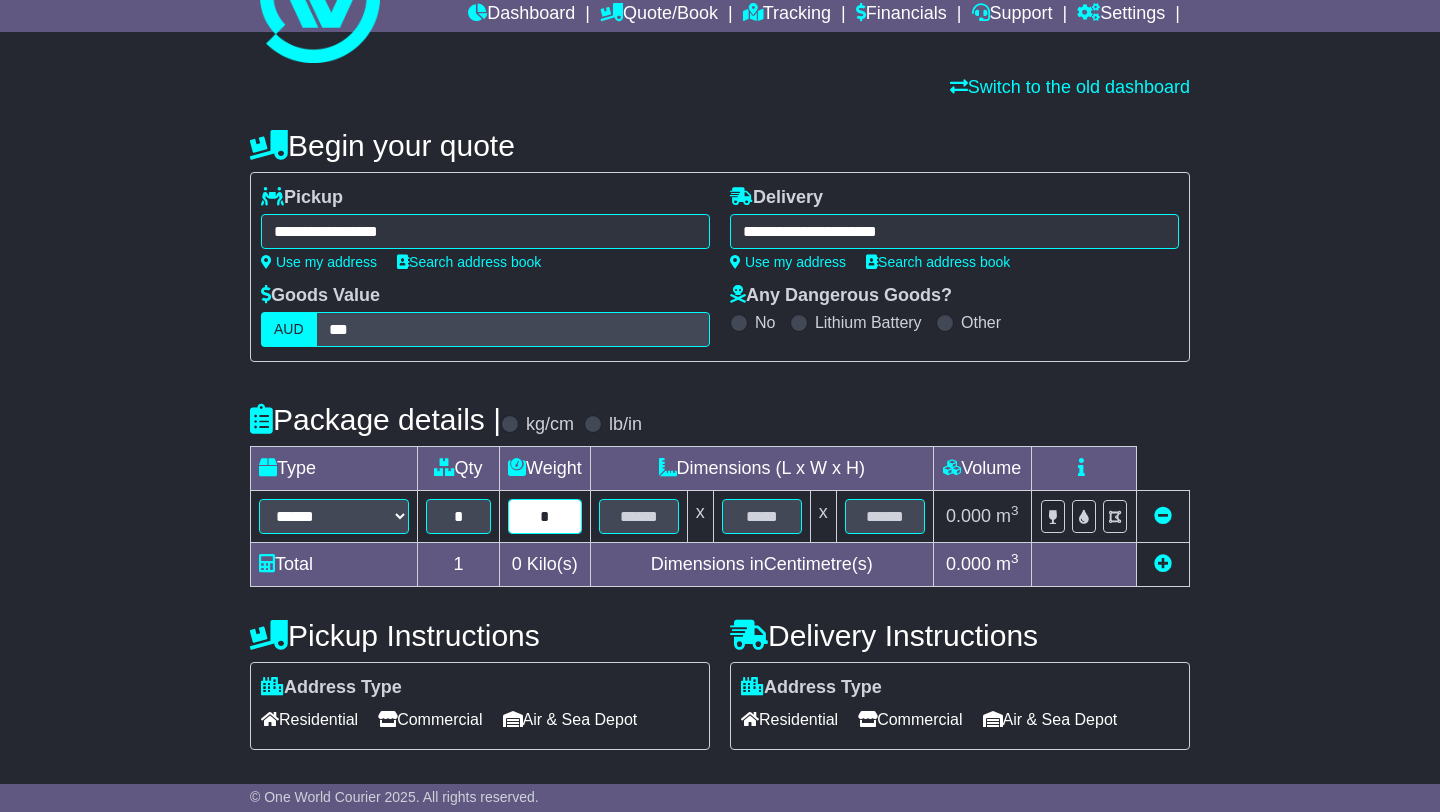 type on "*" 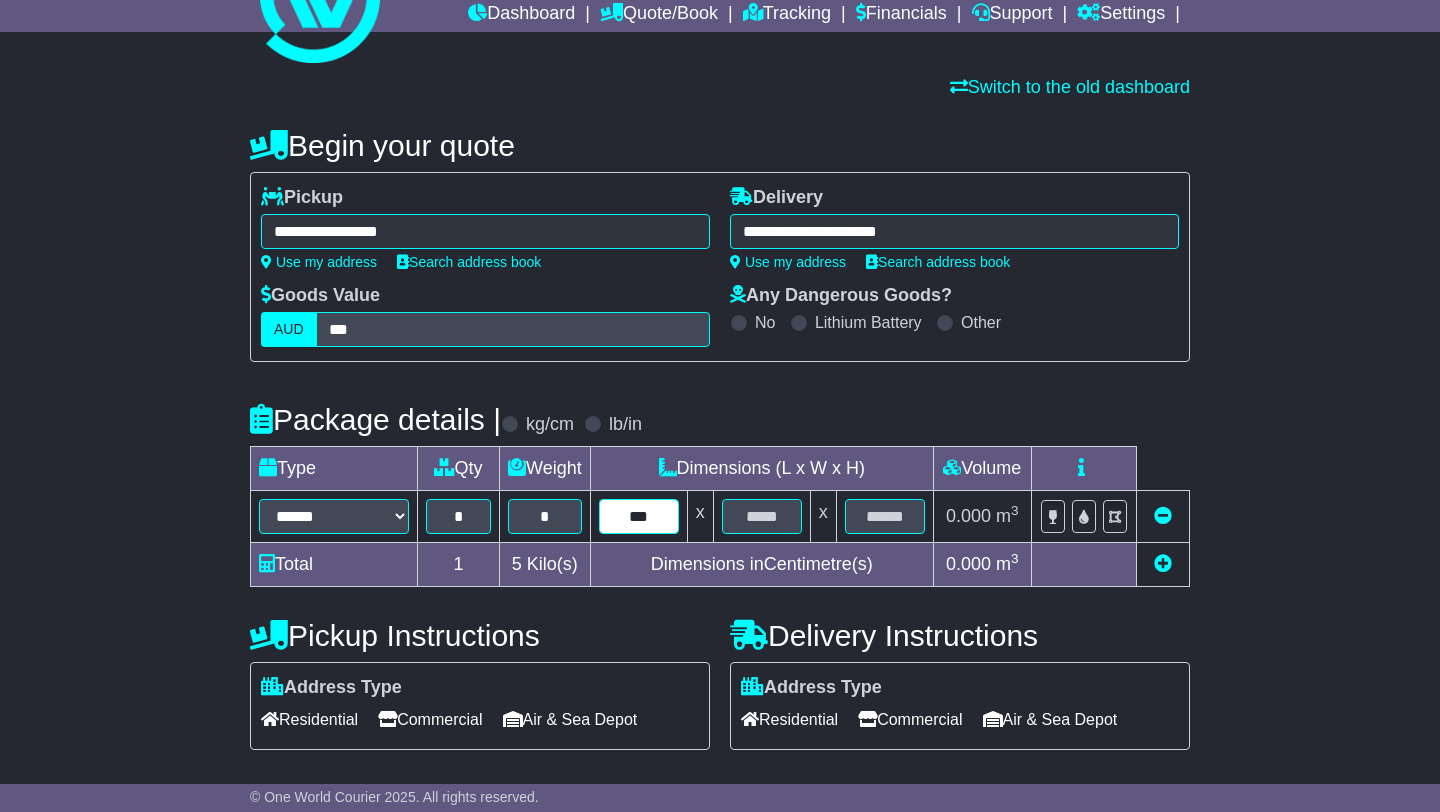 type on "***" 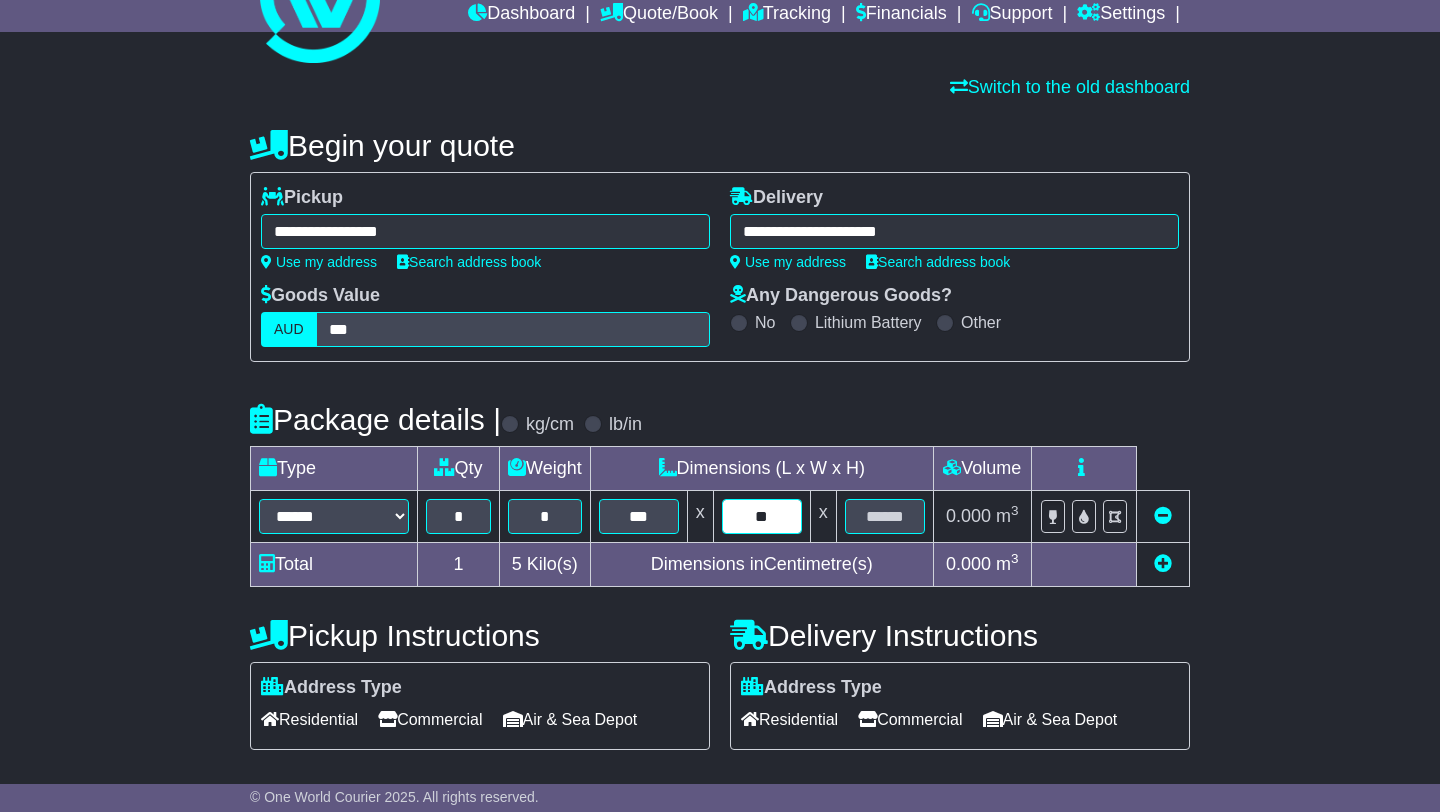 type on "**" 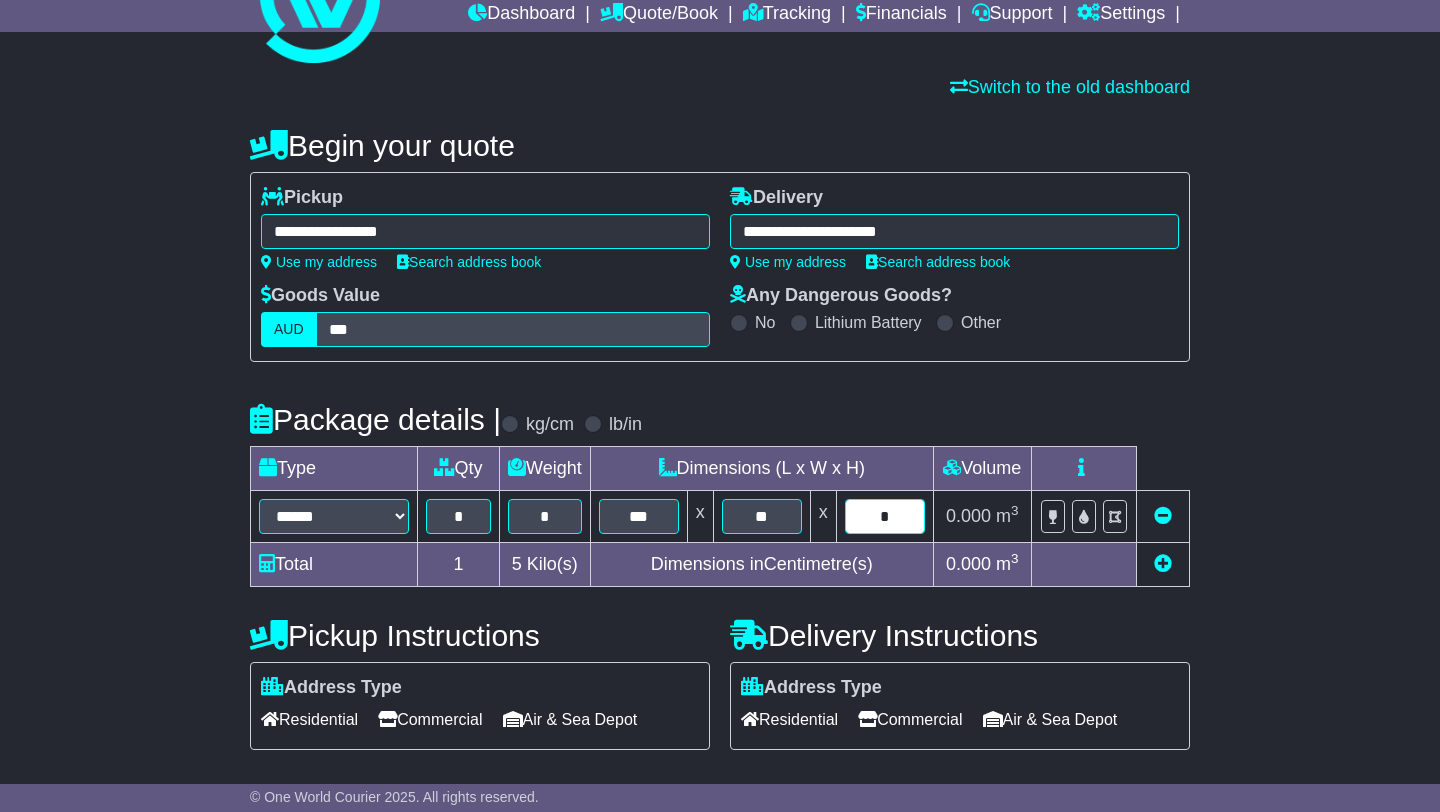 type on "*" 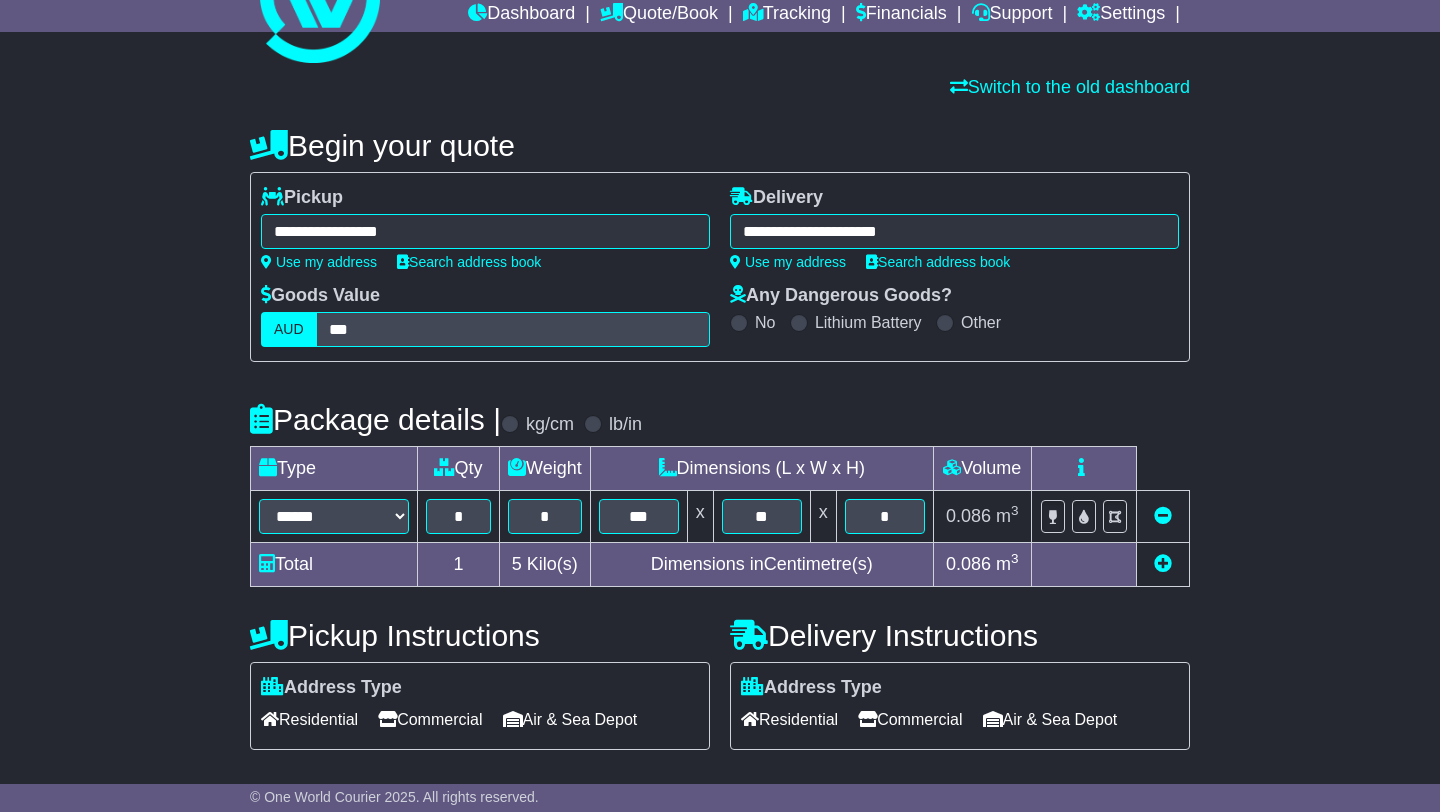 scroll, scrollTop: 464, scrollLeft: 0, axis: vertical 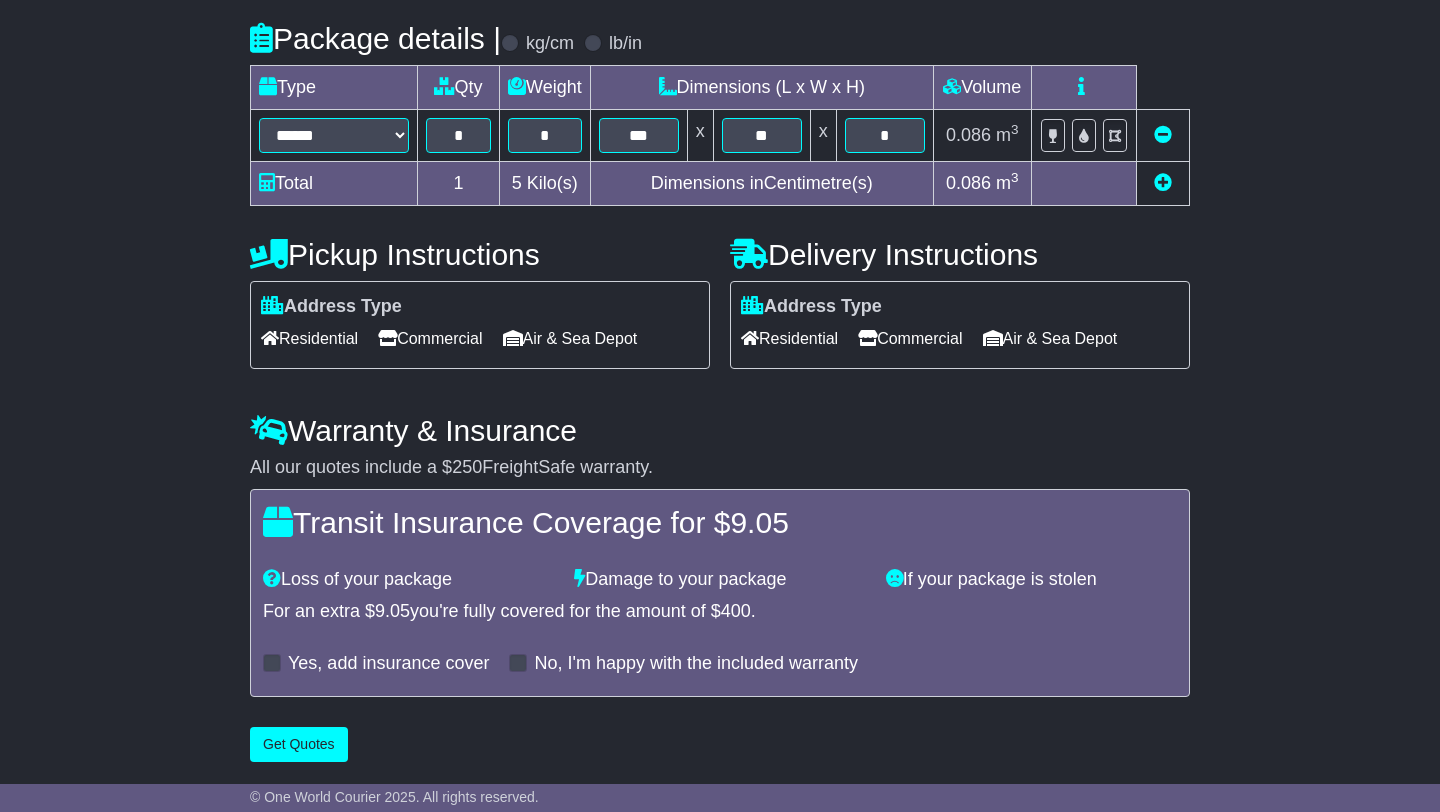 click on "Commercial" at bounding box center (430, 338) 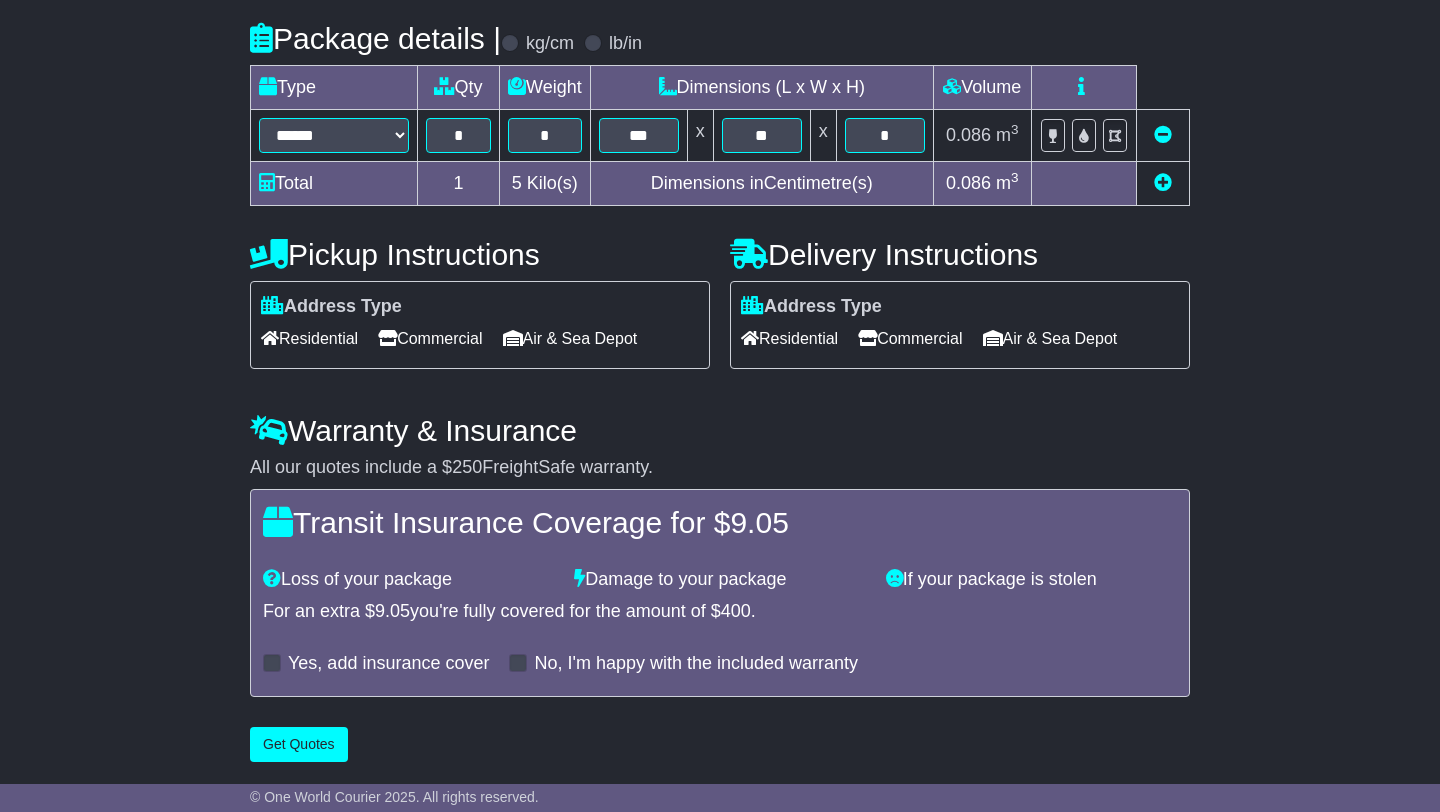 click on "Residential" at bounding box center (789, 338) 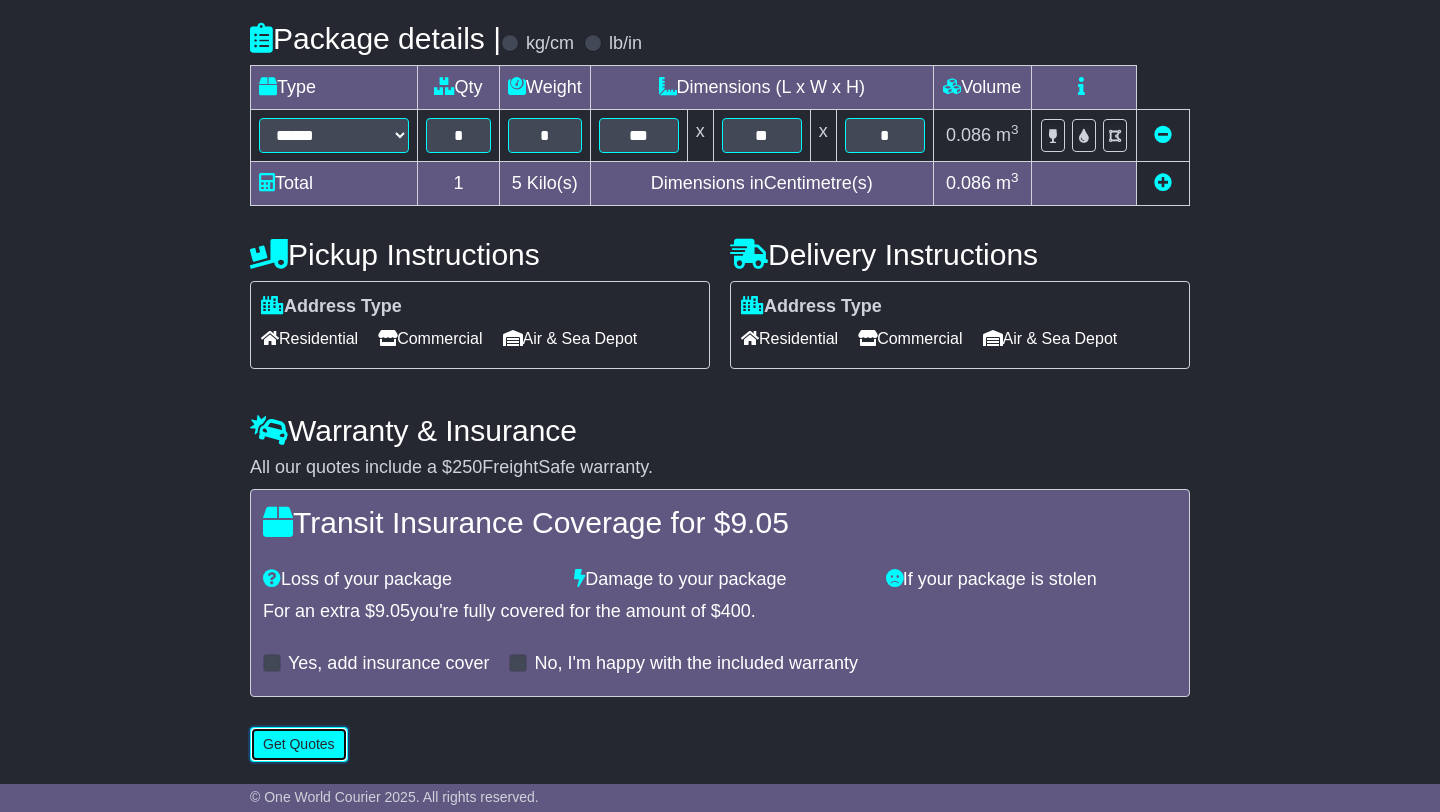 click on "Get Quotes" at bounding box center [299, 744] 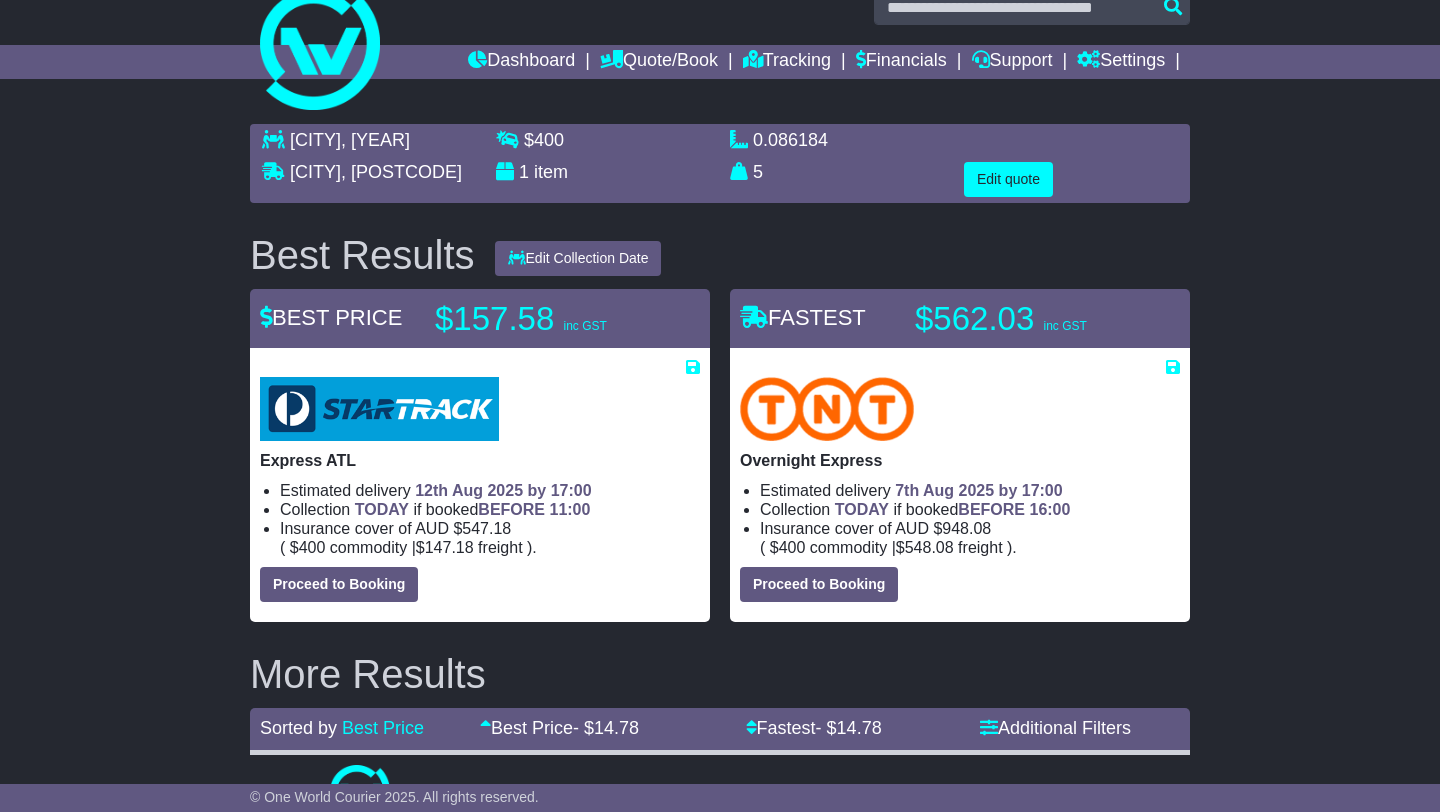 scroll, scrollTop: 0, scrollLeft: 0, axis: both 